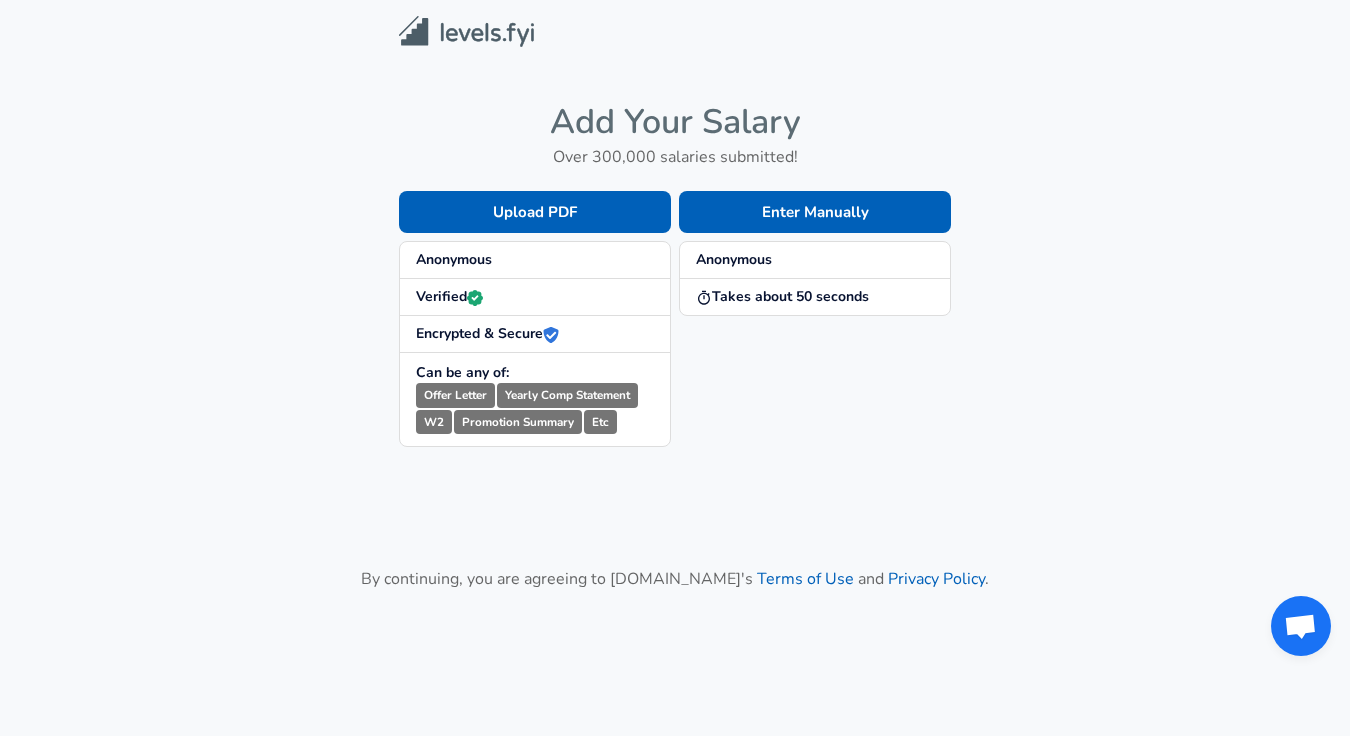 scroll, scrollTop: 0, scrollLeft: 0, axis: both 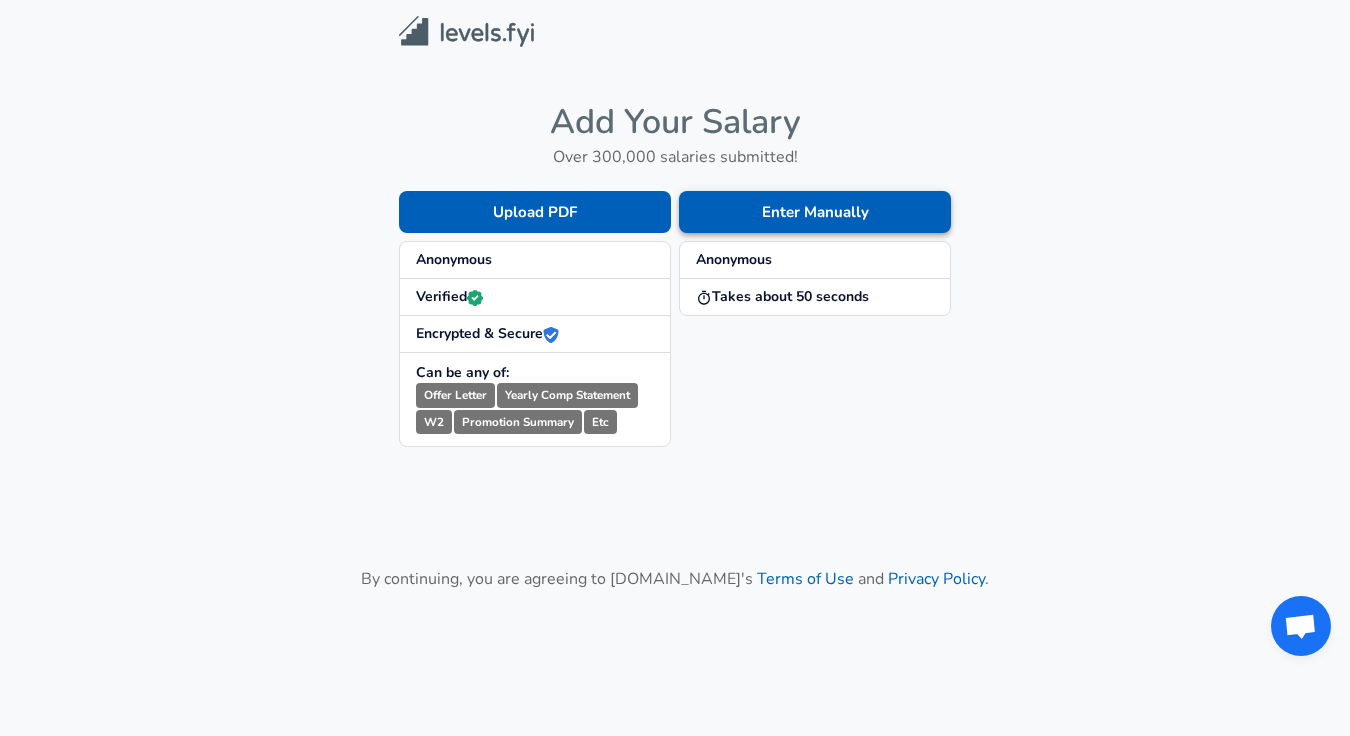 click on "Enter Manually" at bounding box center [815, 212] 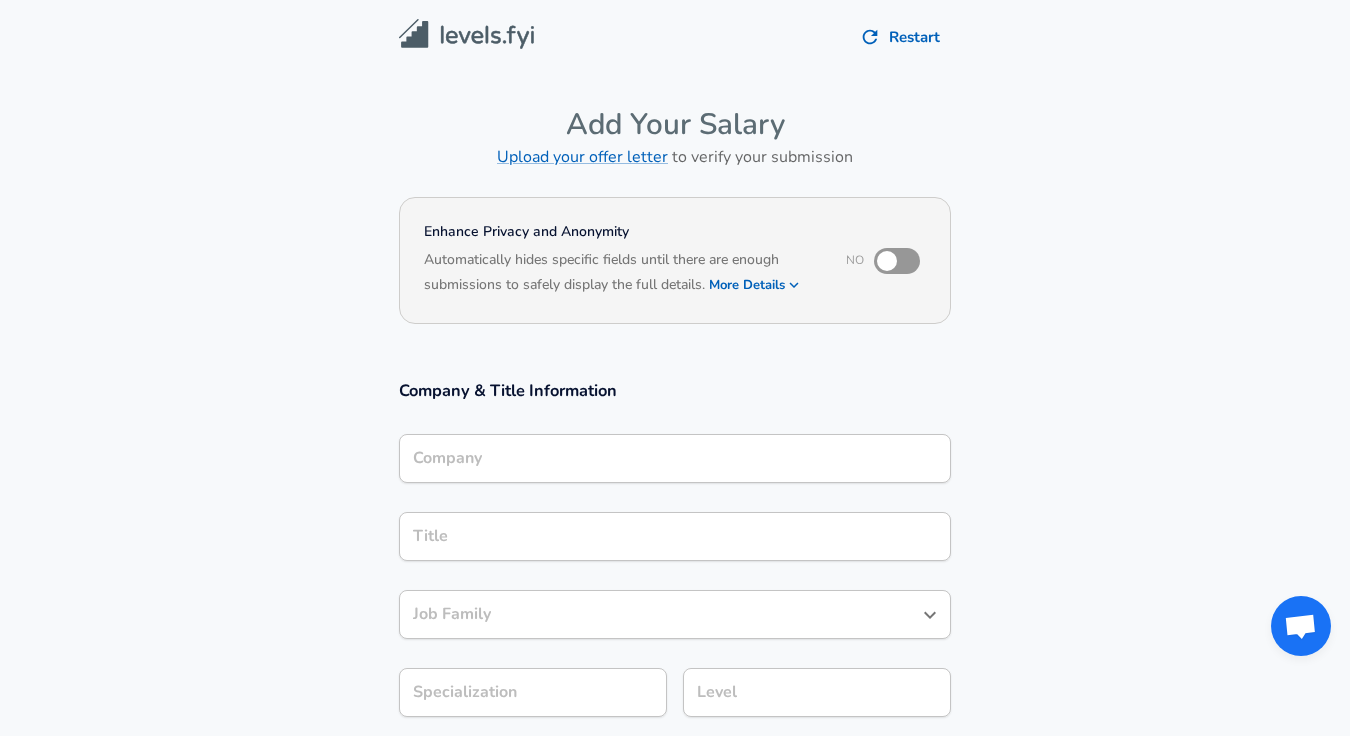 click on "Company" at bounding box center (675, 458) 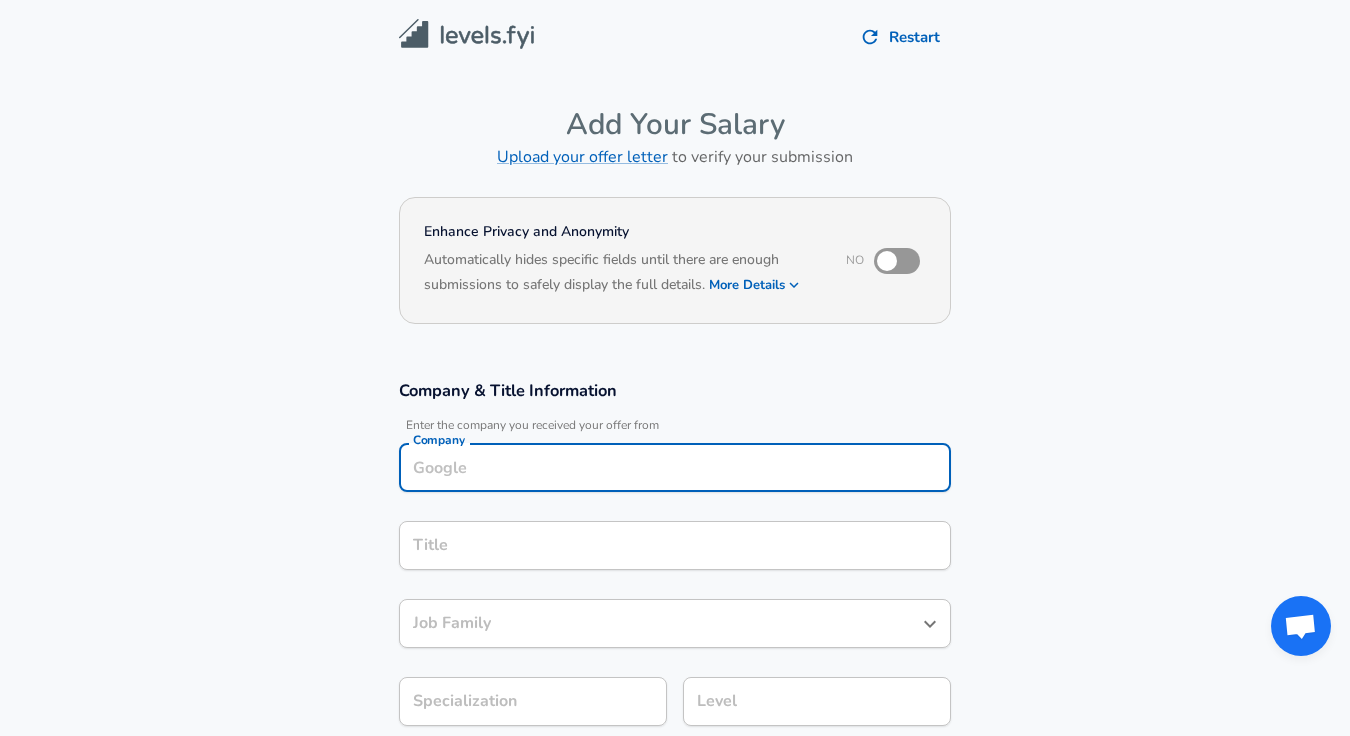 scroll, scrollTop: 20, scrollLeft: 0, axis: vertical 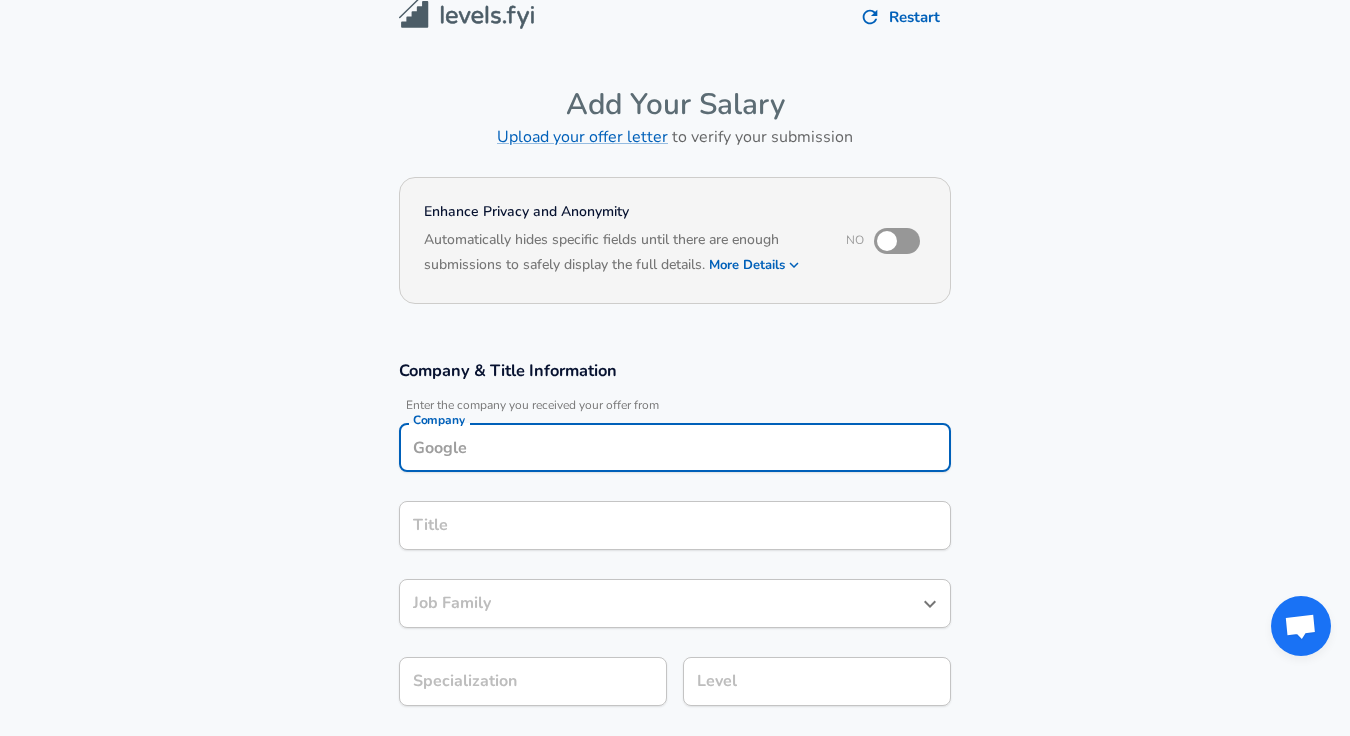 click at bounding box center [887, 241] 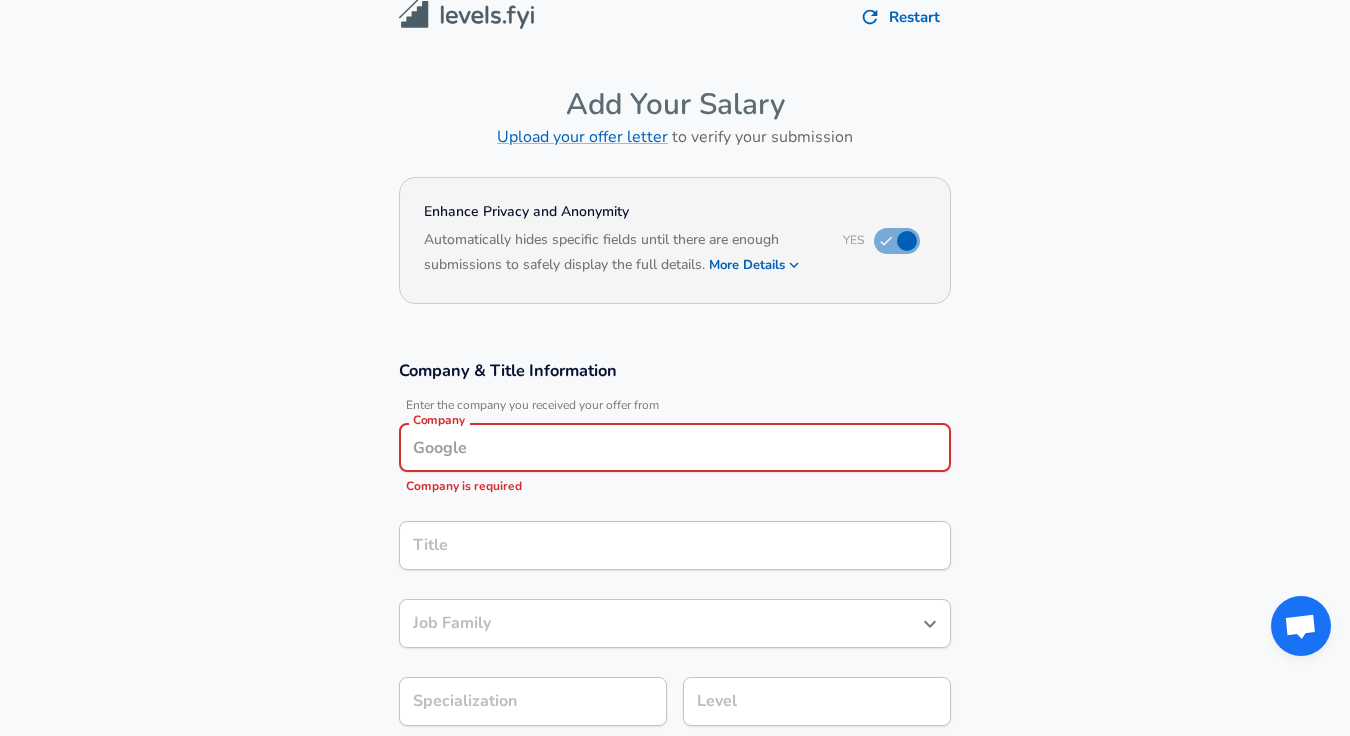 click on "Company" at bounding box center (675, 447) 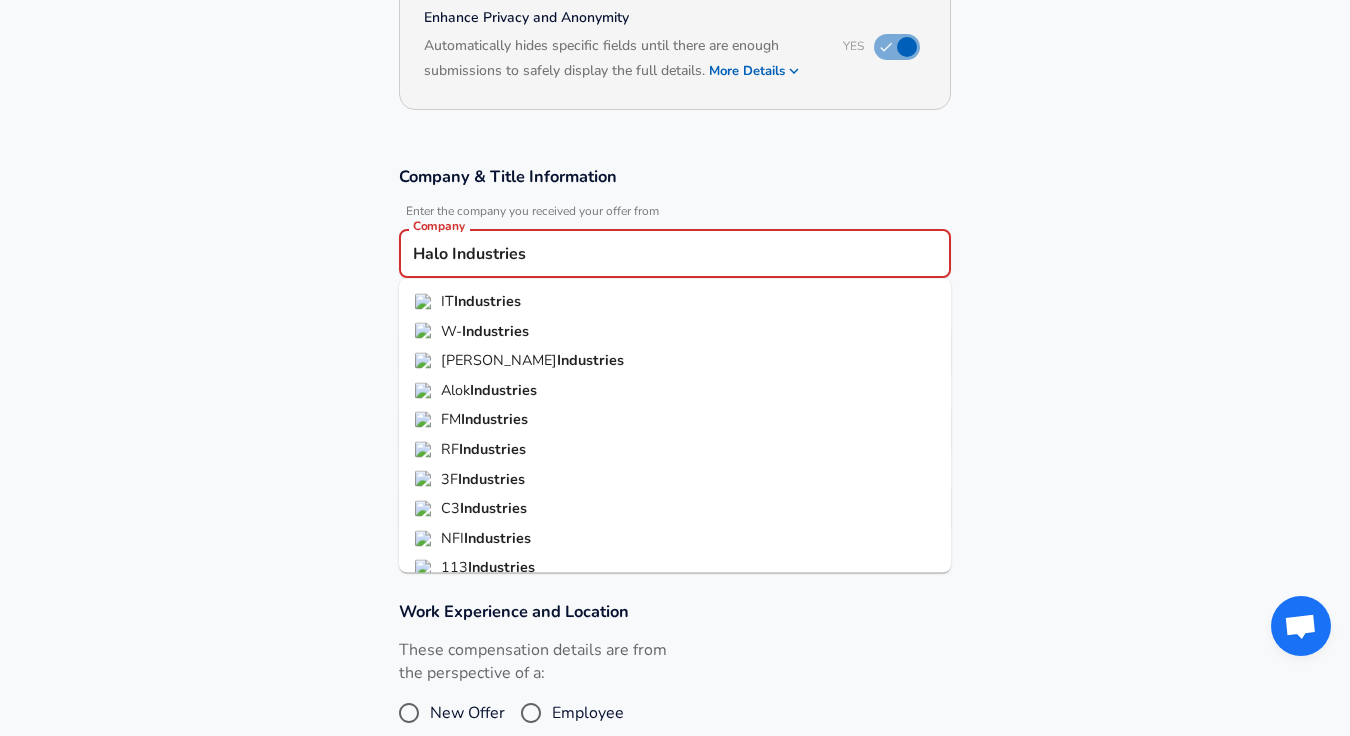 scroll, scrollTop: 222, scrollLeft: 0, axis: vertical 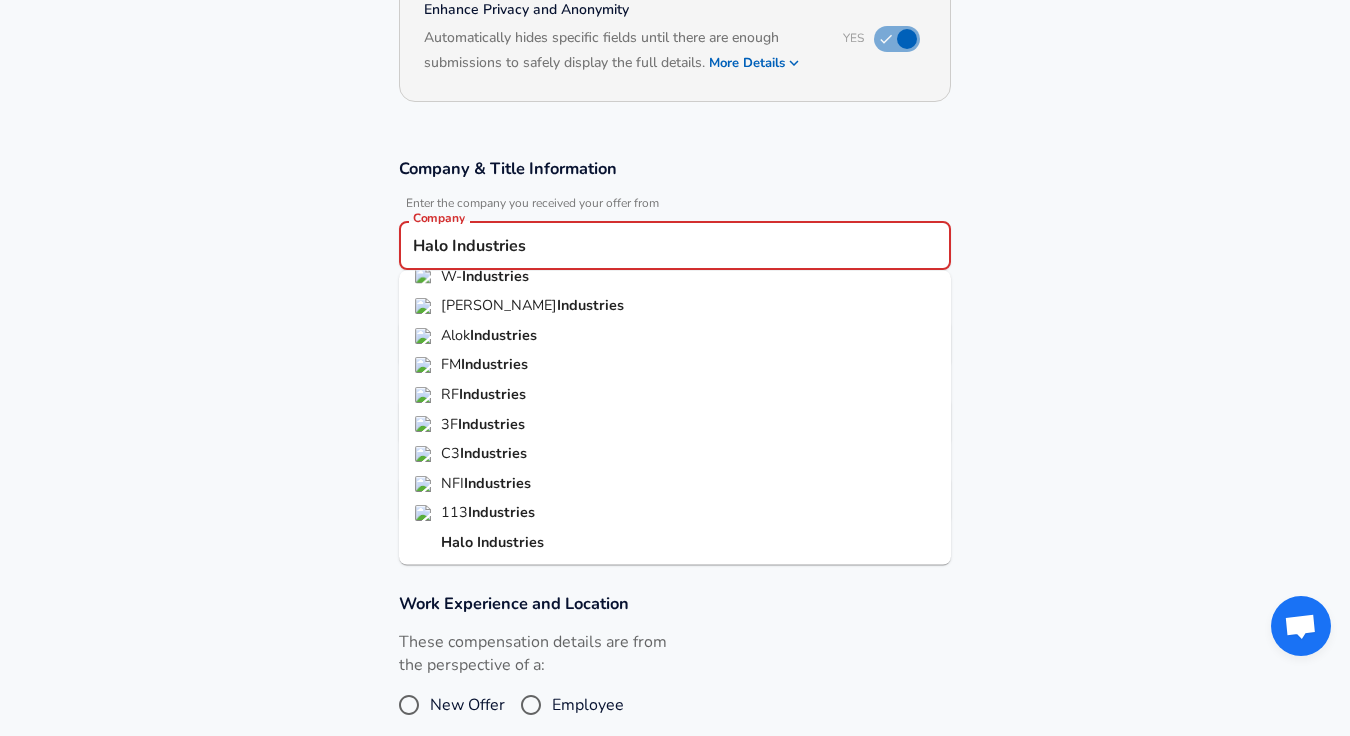 click on "Industries" at bounding box center [510, 542] 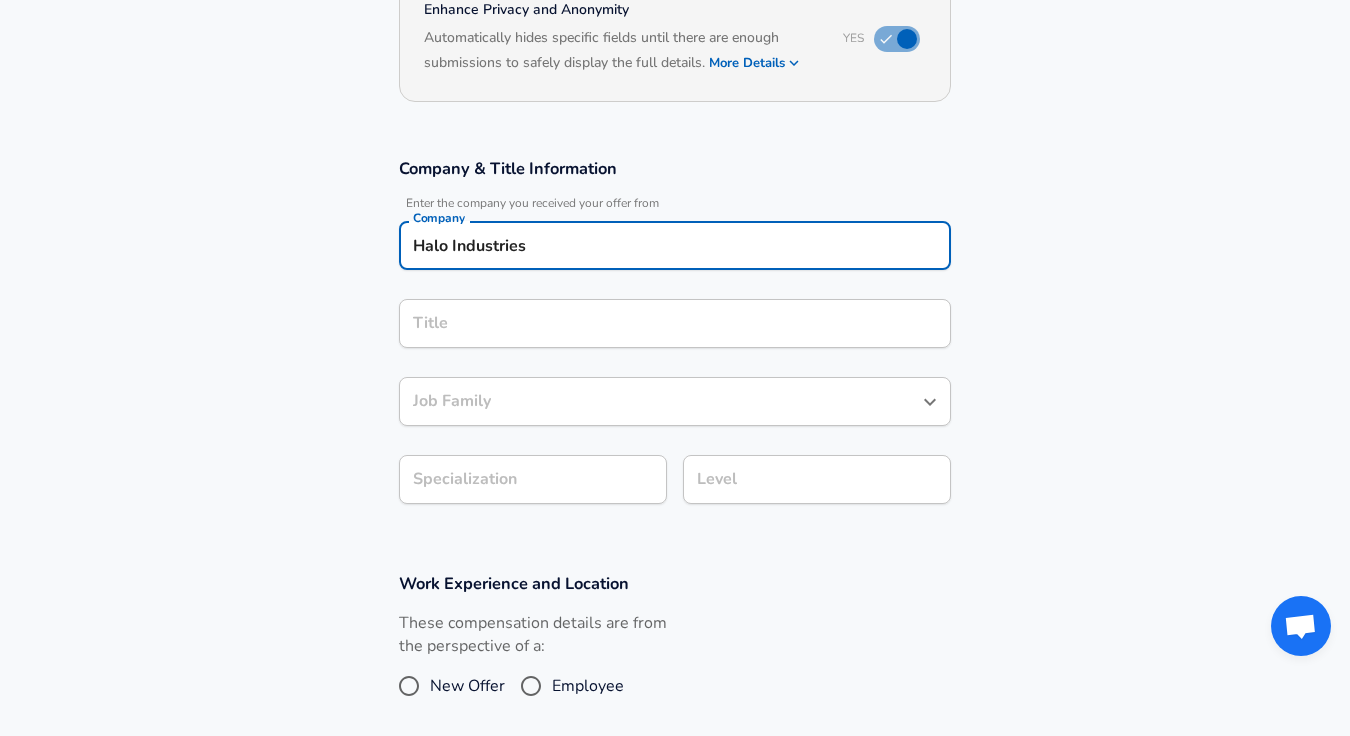 type on "Halo Industries" 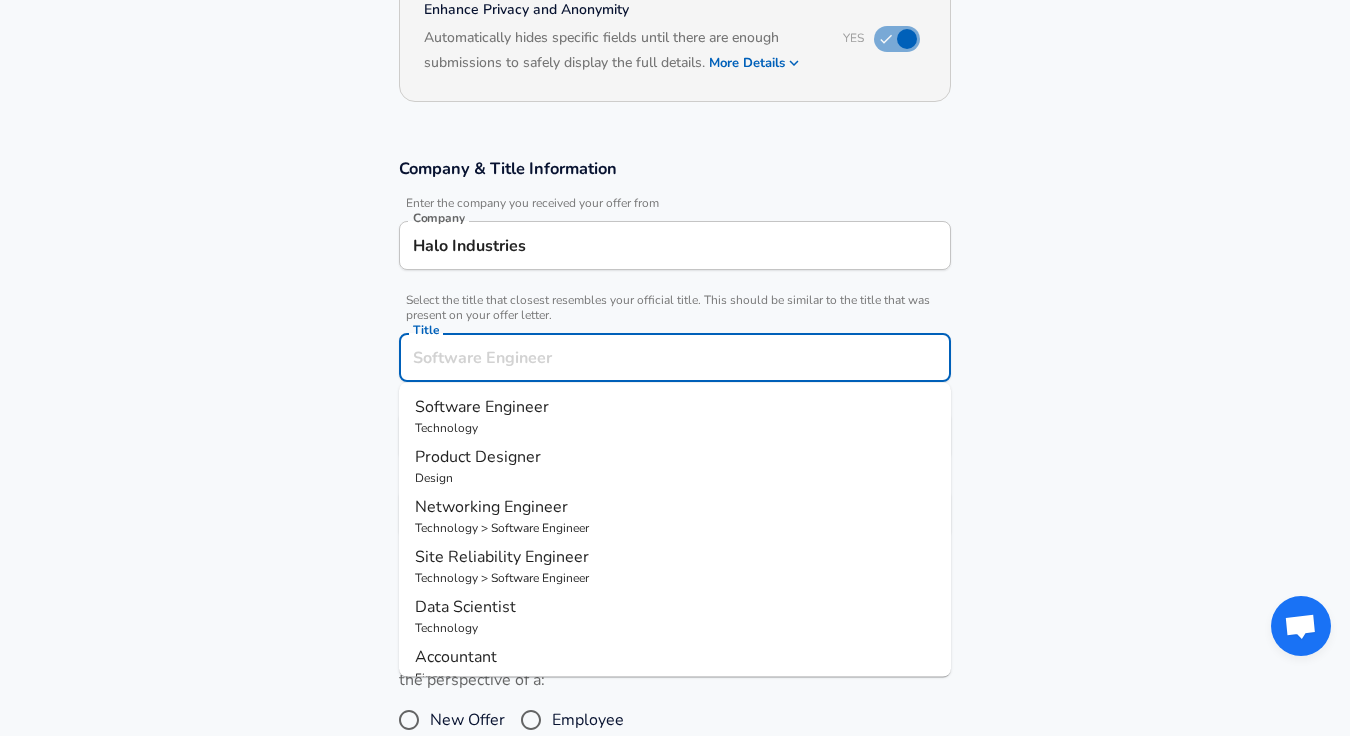 scroll, scrollTop: 262, scrollLeft: 0, axis: vertical 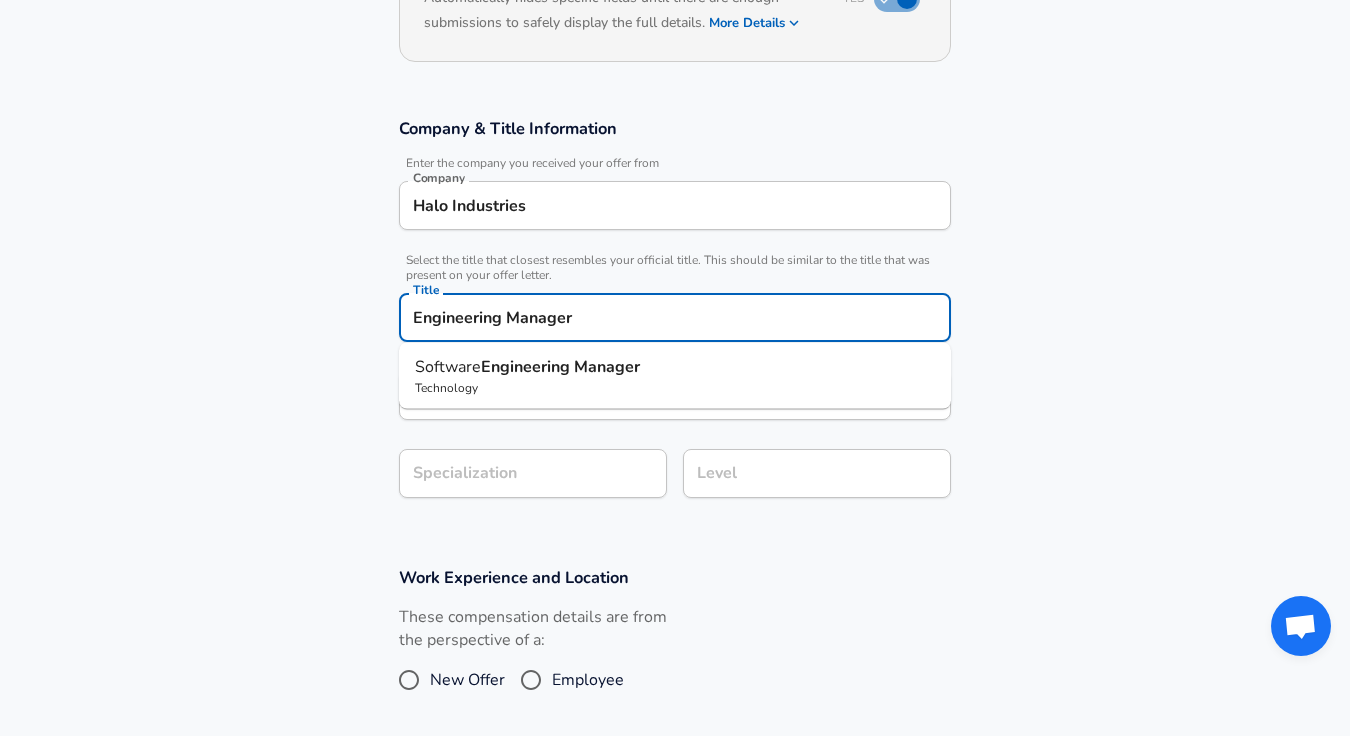 type on "Engineering Manager" 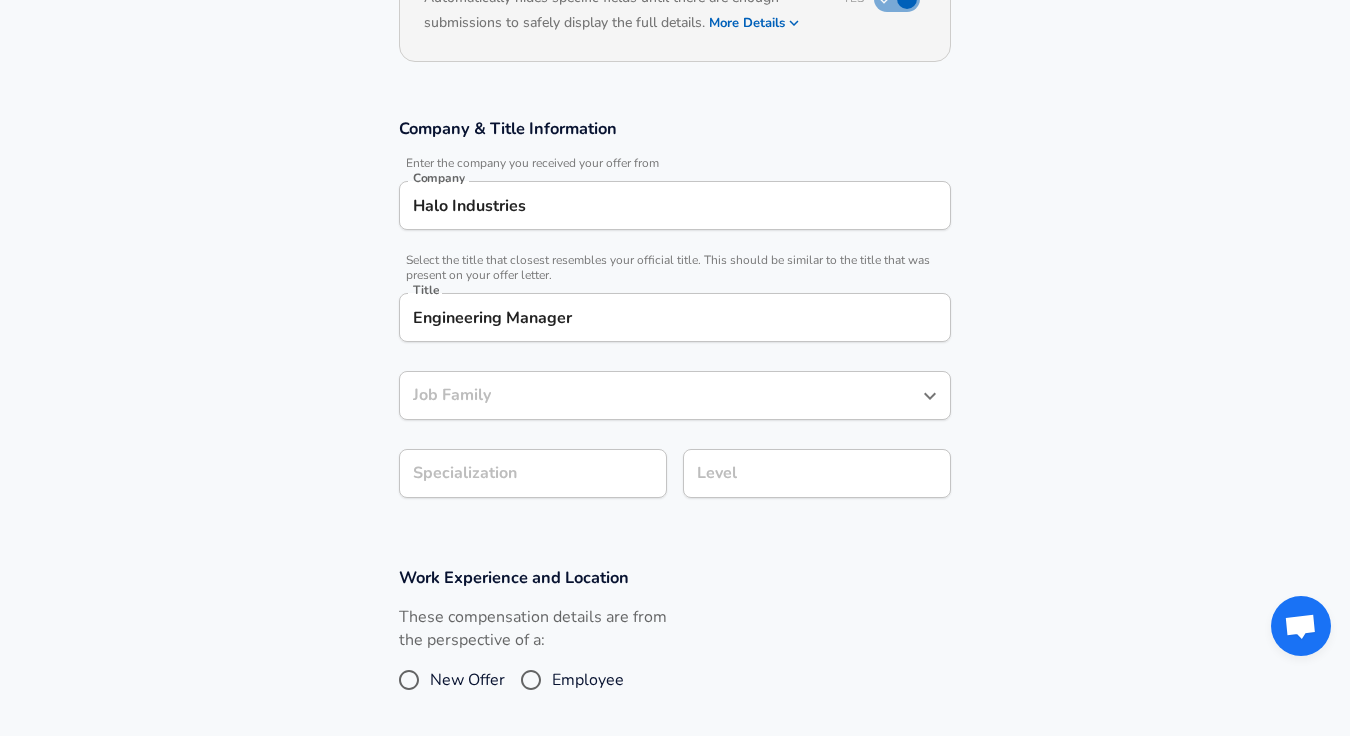 click on "Company & Title Information   Enter the company you received your offer from Company Halo Industries Company   Select the title that closest resembles your official title. This should be similar to the title that was present on your offer letter. Title Engineering Manager Title Job Family Job Family Specialization Specialization Level Level" at bounding box center (675, 318) 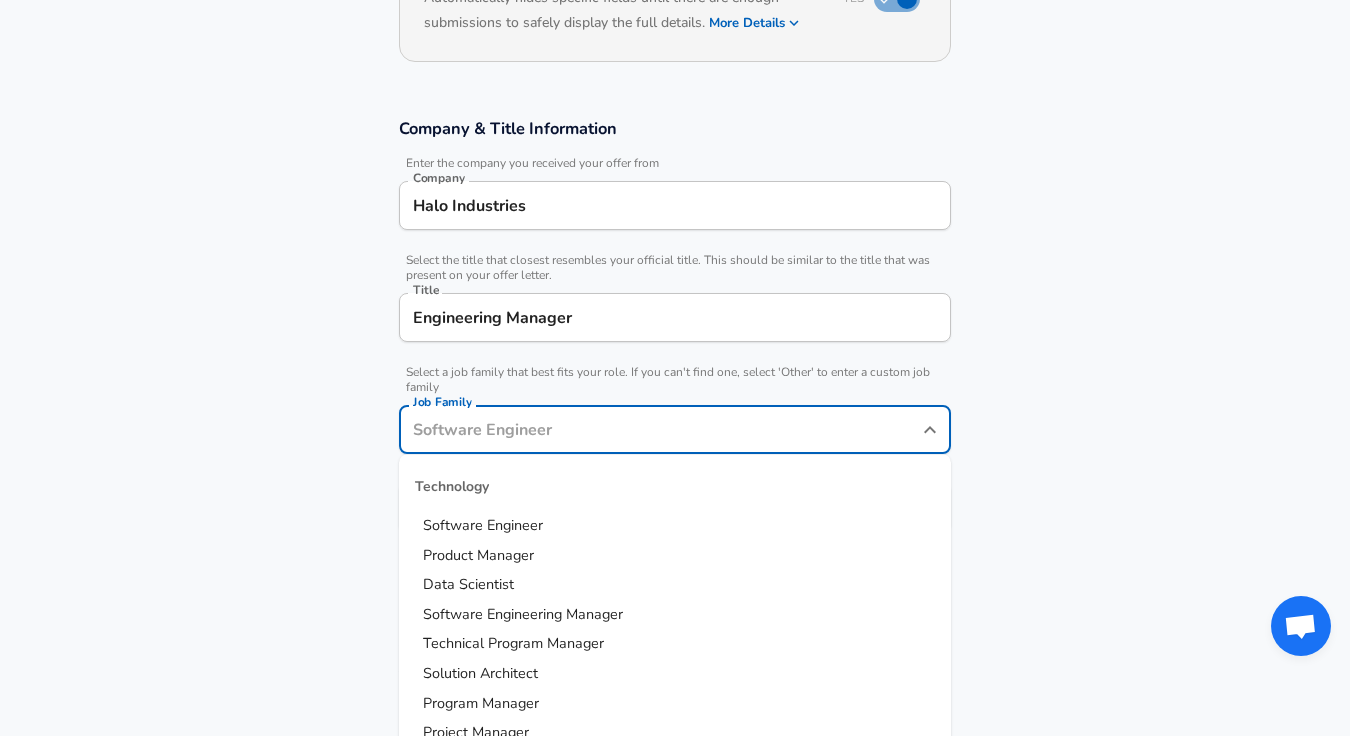 click on "Job Family Job Family" at bounding box center (675, 432) 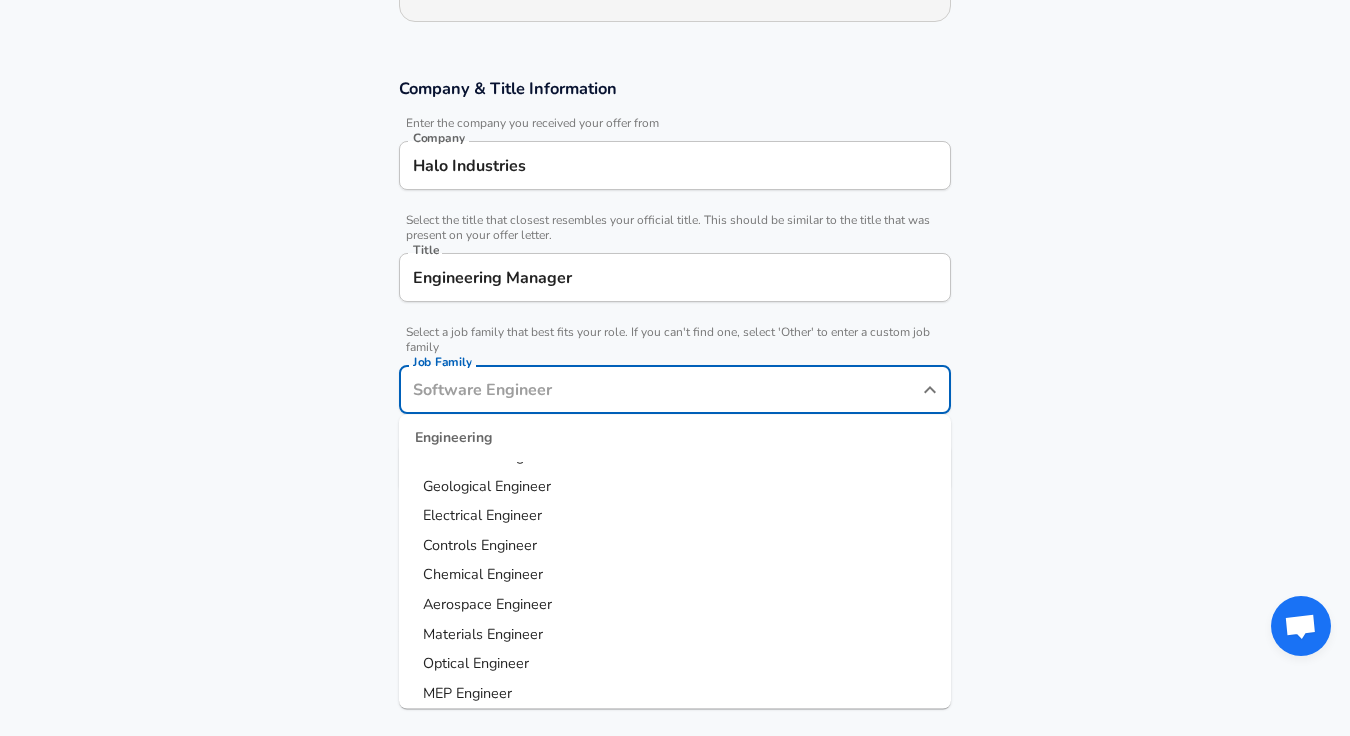 scroll, scrollTop: 439, scrollLeft: 0, axis: vertical 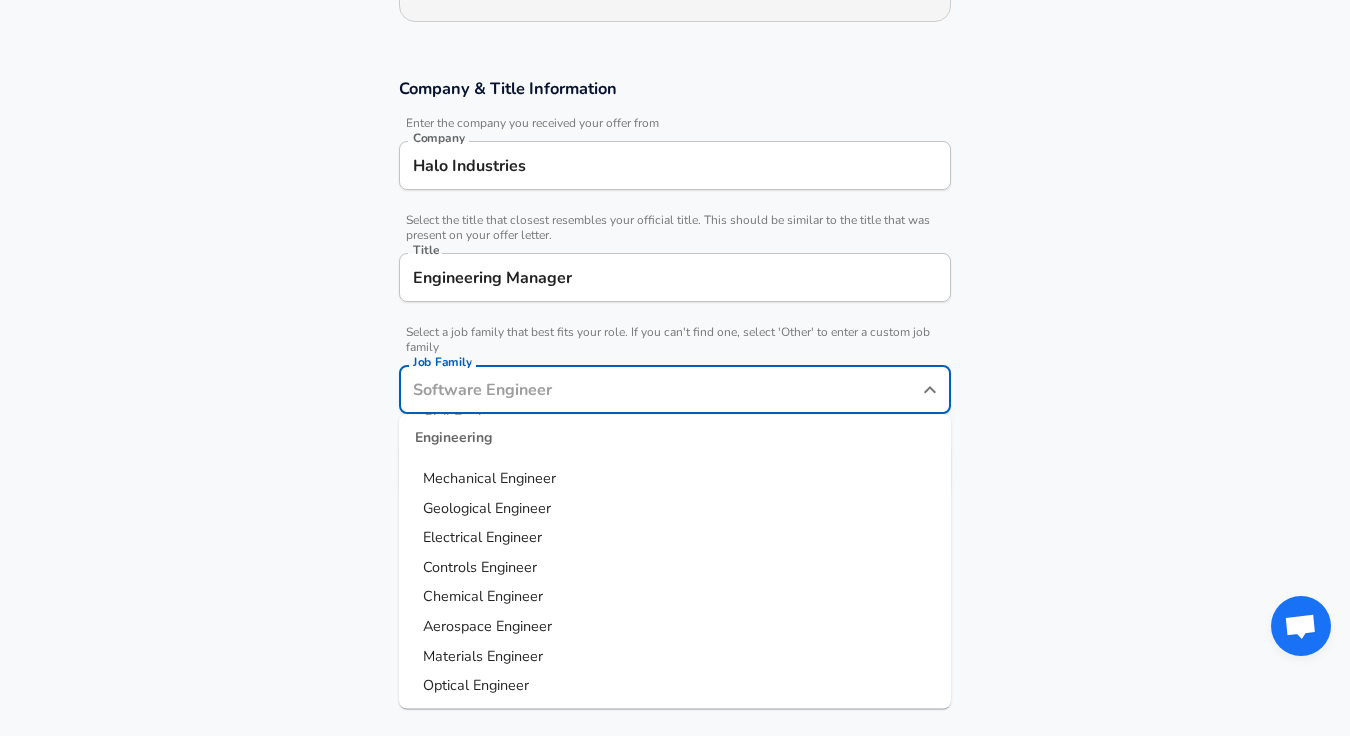 click on "Mechanical Engineer" at bounding box center (489, 478) 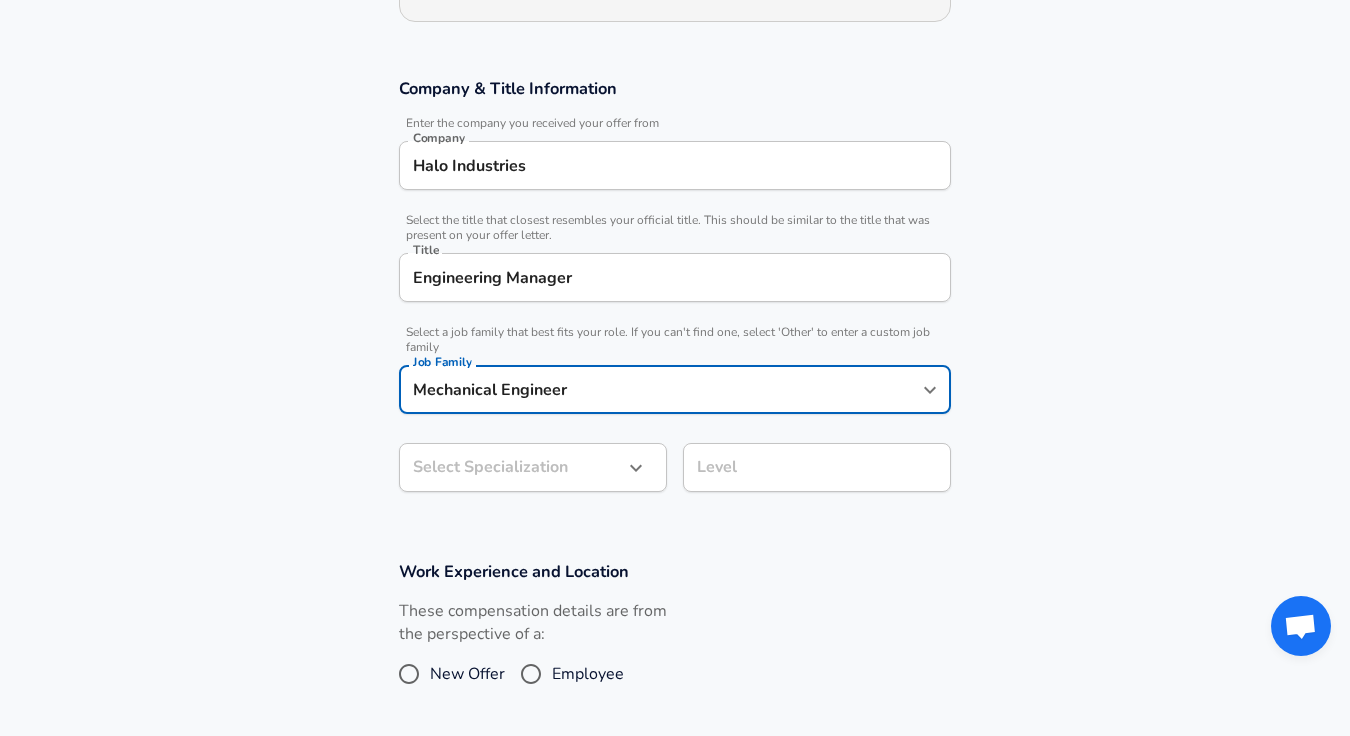 click on "Restart Add Your Salary Upload your offer letter   to verify your submission Enhance Privacy and Anonymity Yes Automatically hides specific fields until there are enough submissions to safely display the full details.   More Details Based on your submission and the data points that we have already collected, we will automatically hide and anonymize specific fields if there aren't enough data points to remain sufficiently anonymous. Company & Title Information   Enter the company you received your offer from Company Halo Industries Company   Select the title that closest resembles your official title. This should be similar to the title that was present on your offer letter. Title Engineering Manager Title   Select a job family that best fits your role. If you can't find one, select 'Other' to enter a custom job family Job Family Mechanical Engineer Job Family Select Specialization ​ Select Specialization Level Level Work Experience and Location These compensation details are from the perspective of a:" at bounding box center [675, 66] 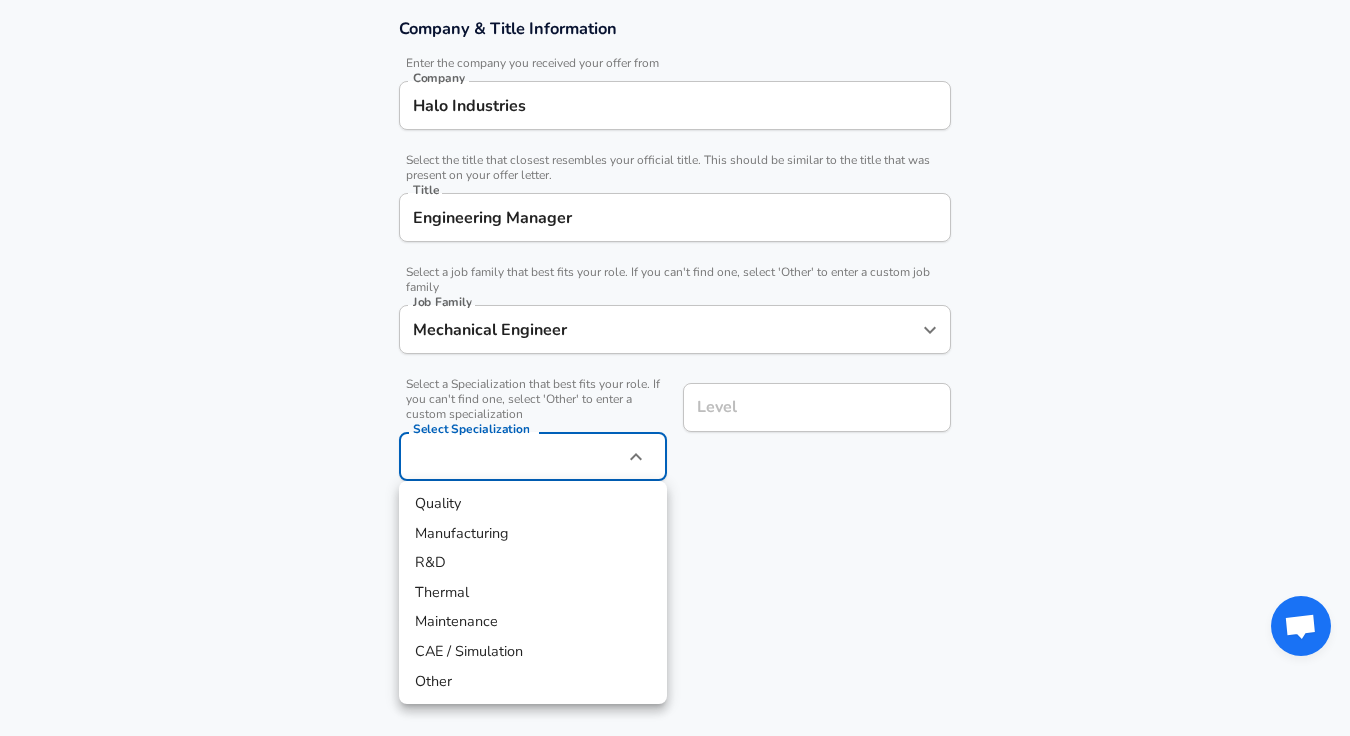 click on "Manufacturing" at bounding box center (533, 534) 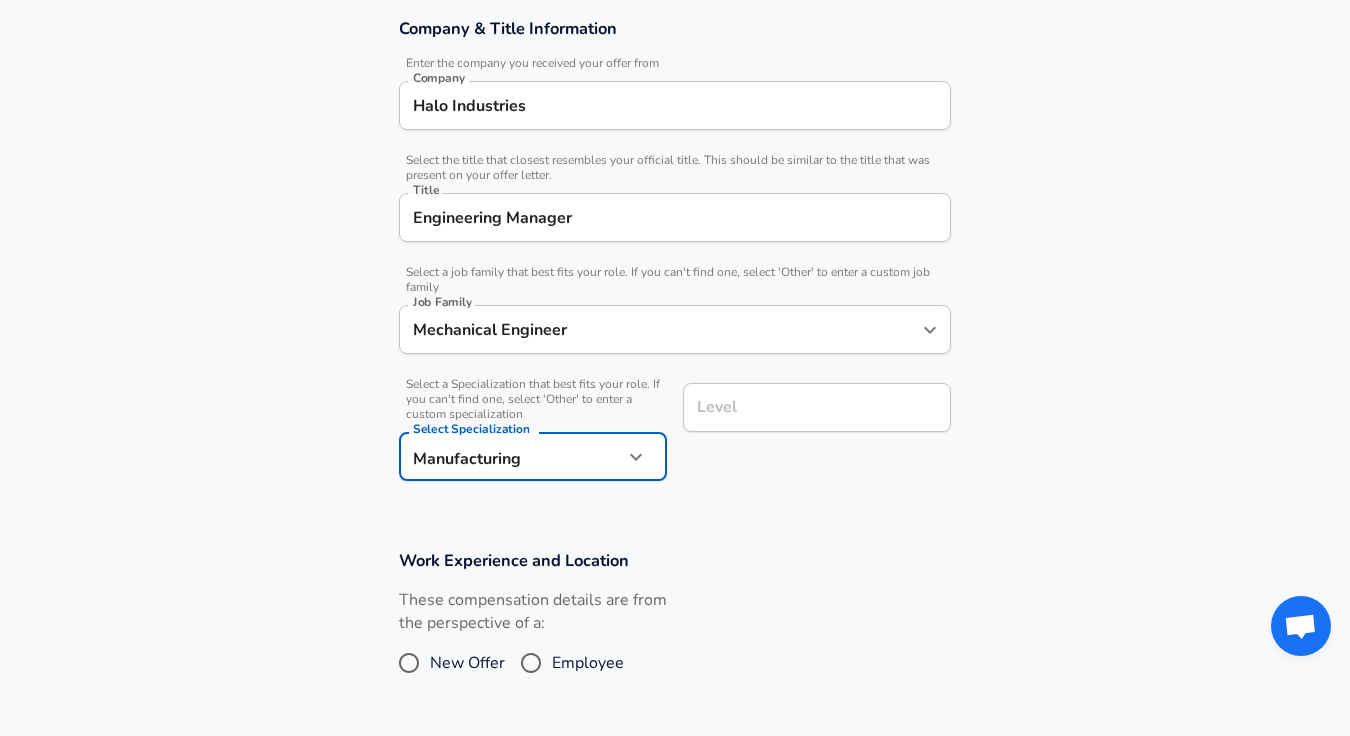 click on "Level" at bounding box center (817, 407) 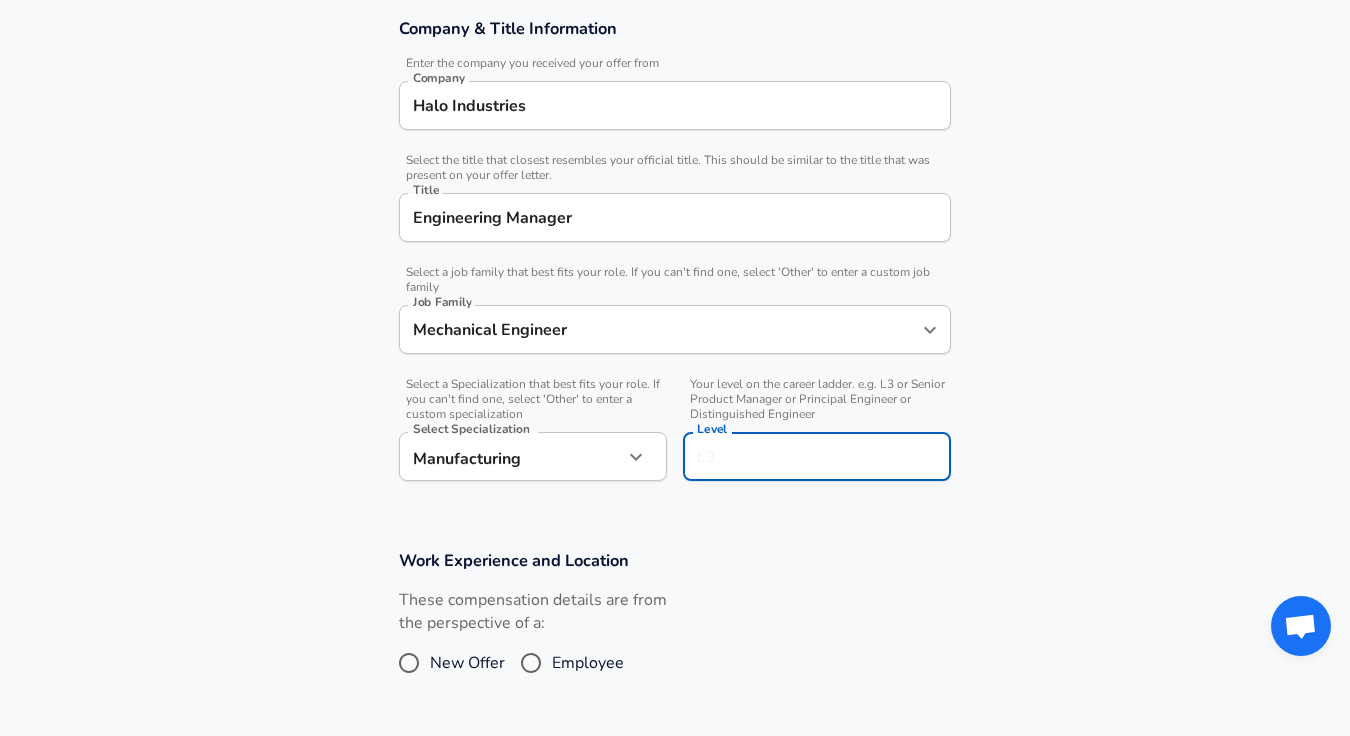 scroll, scrollTop: 402, scrollLeft: 0, axis: vertical 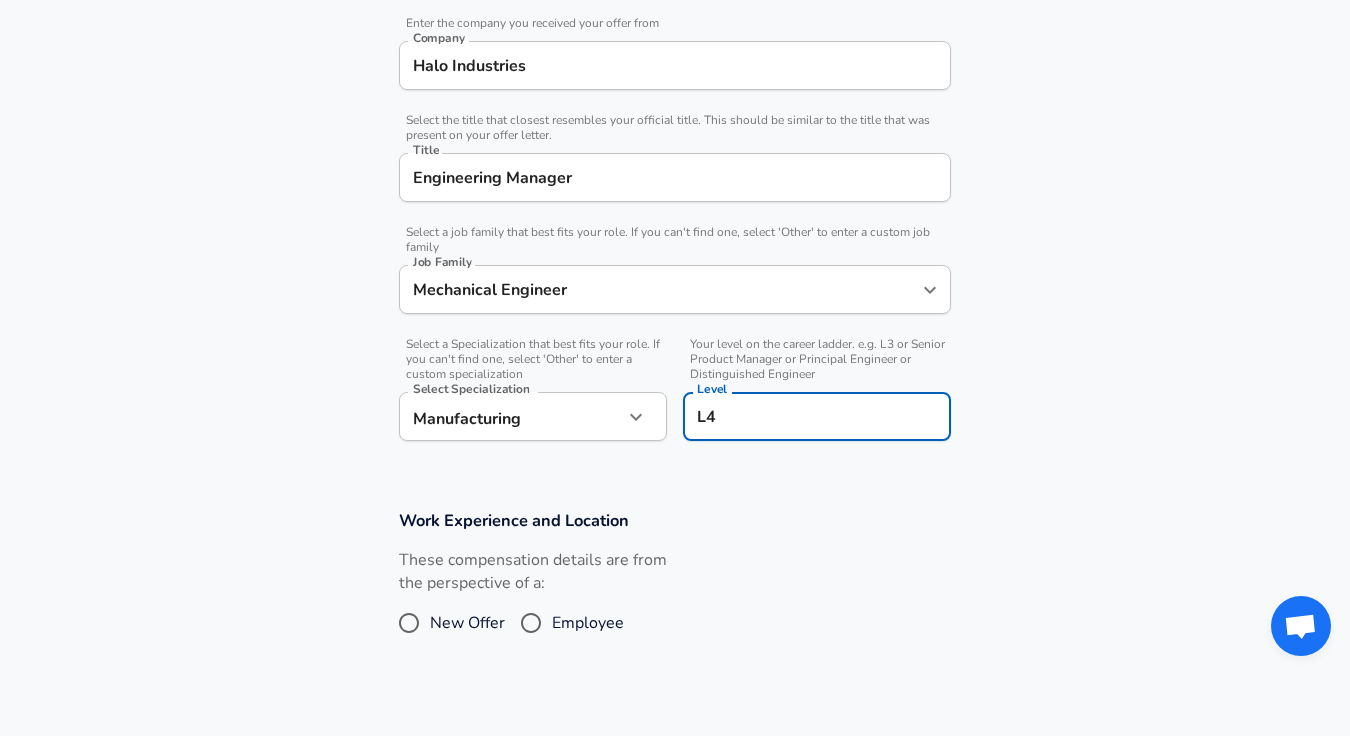 type on "L4" 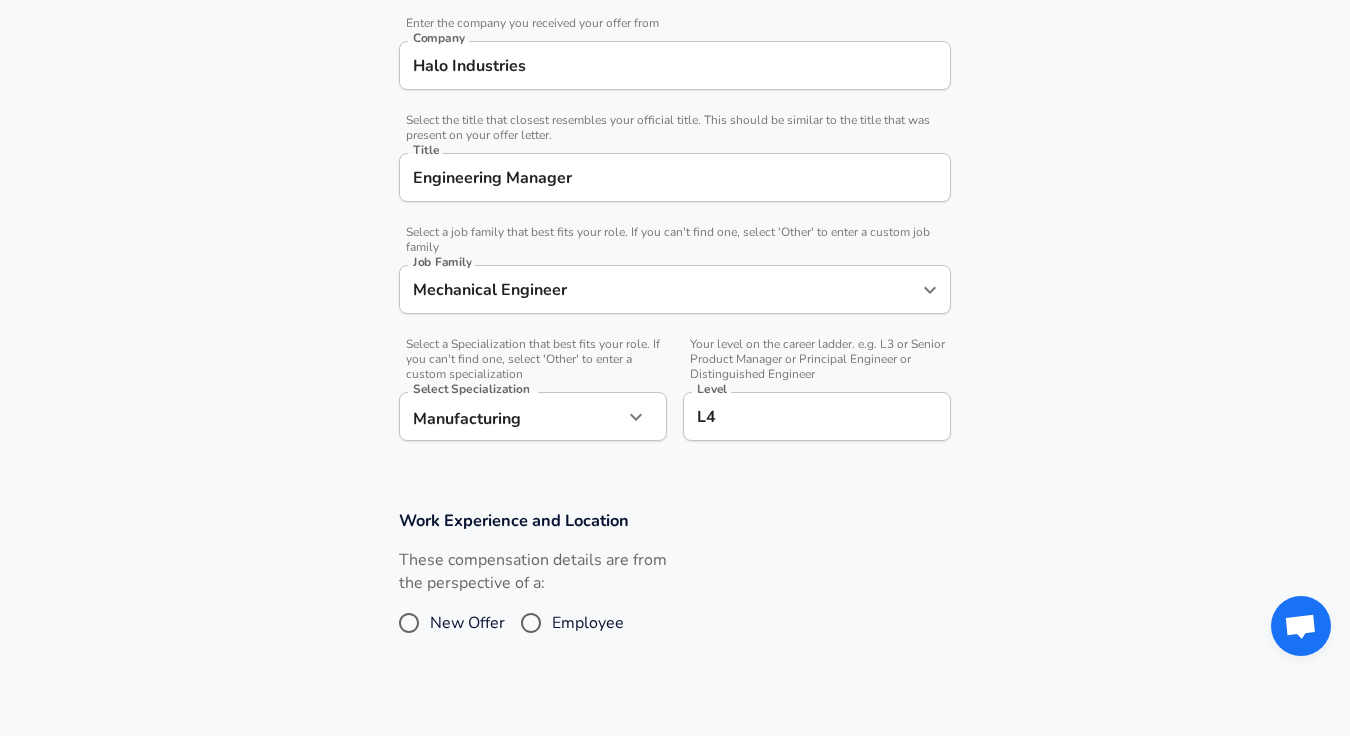 click on "Employee" at bounding box center [531, 623] 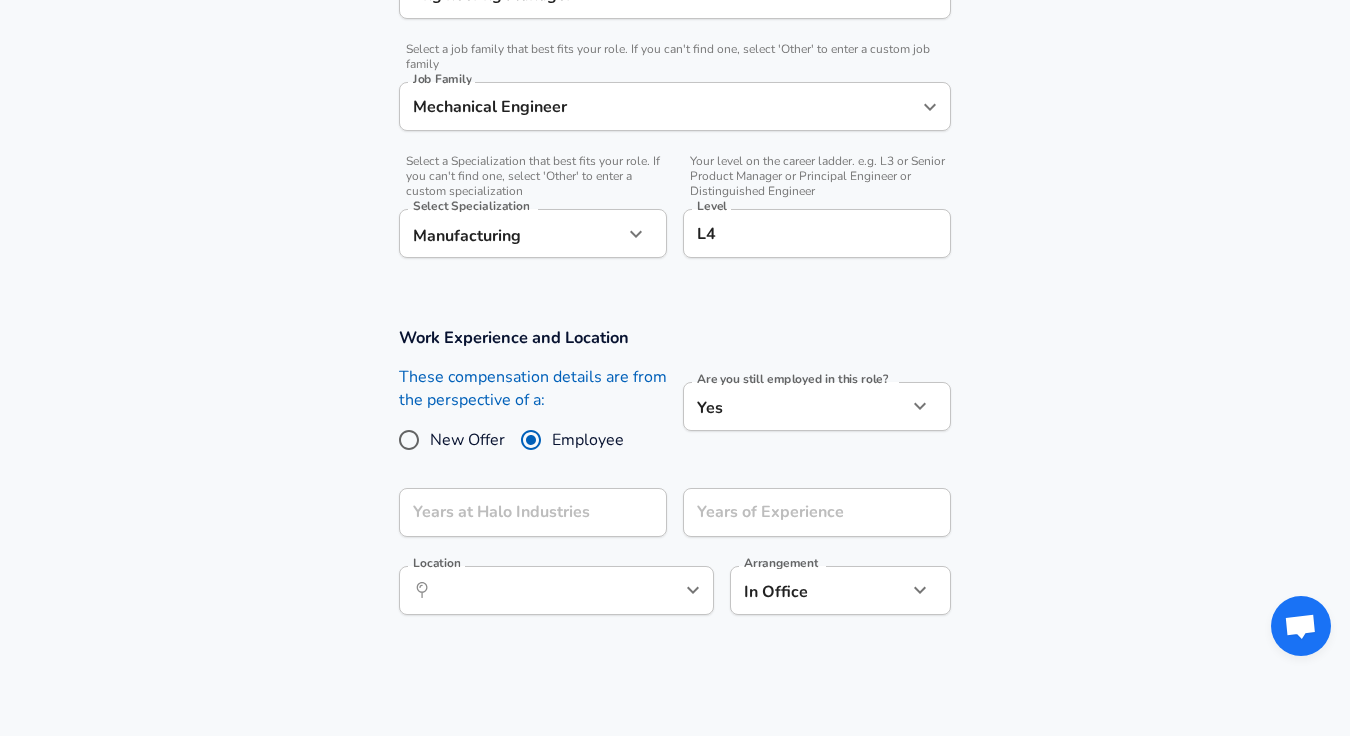 scroll, scrollTop: 588, scrollLeft: 0, axis: vertical 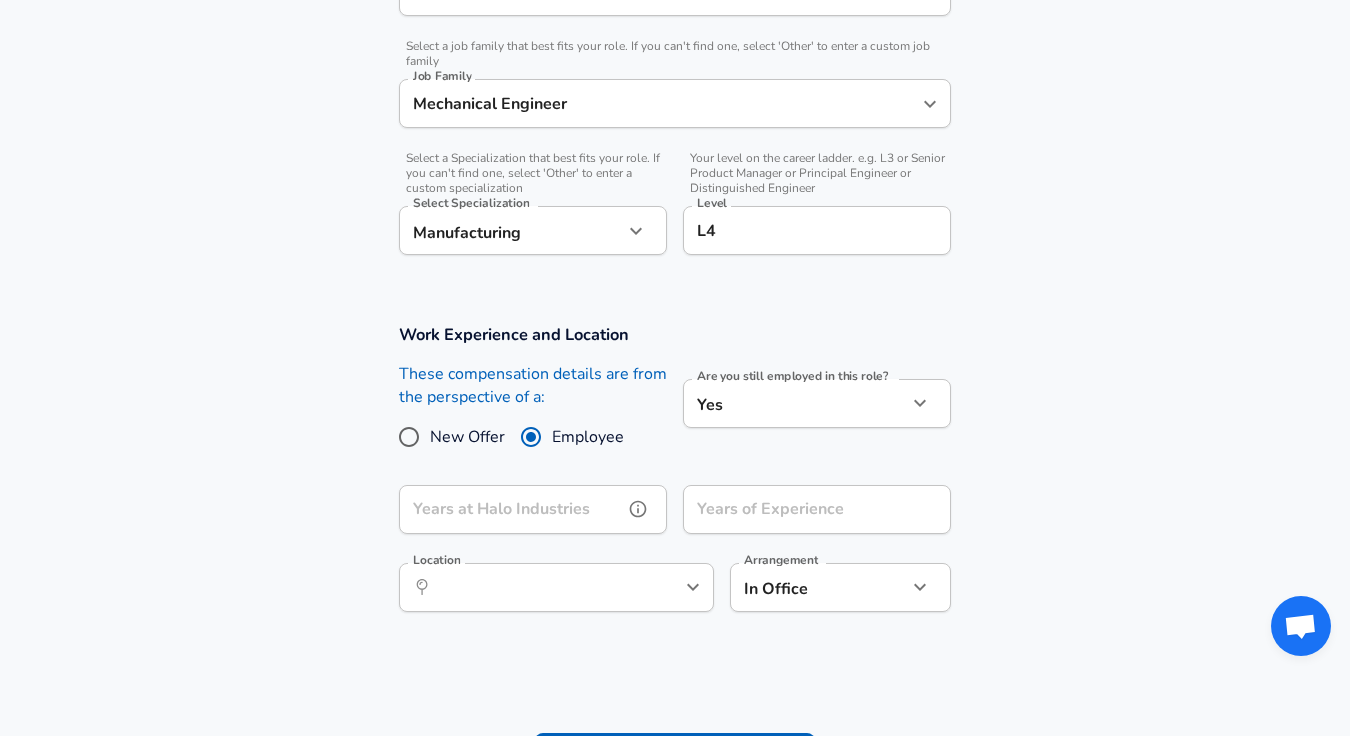 click on "Years at Halo Industries" at bounding box center (511, 509) 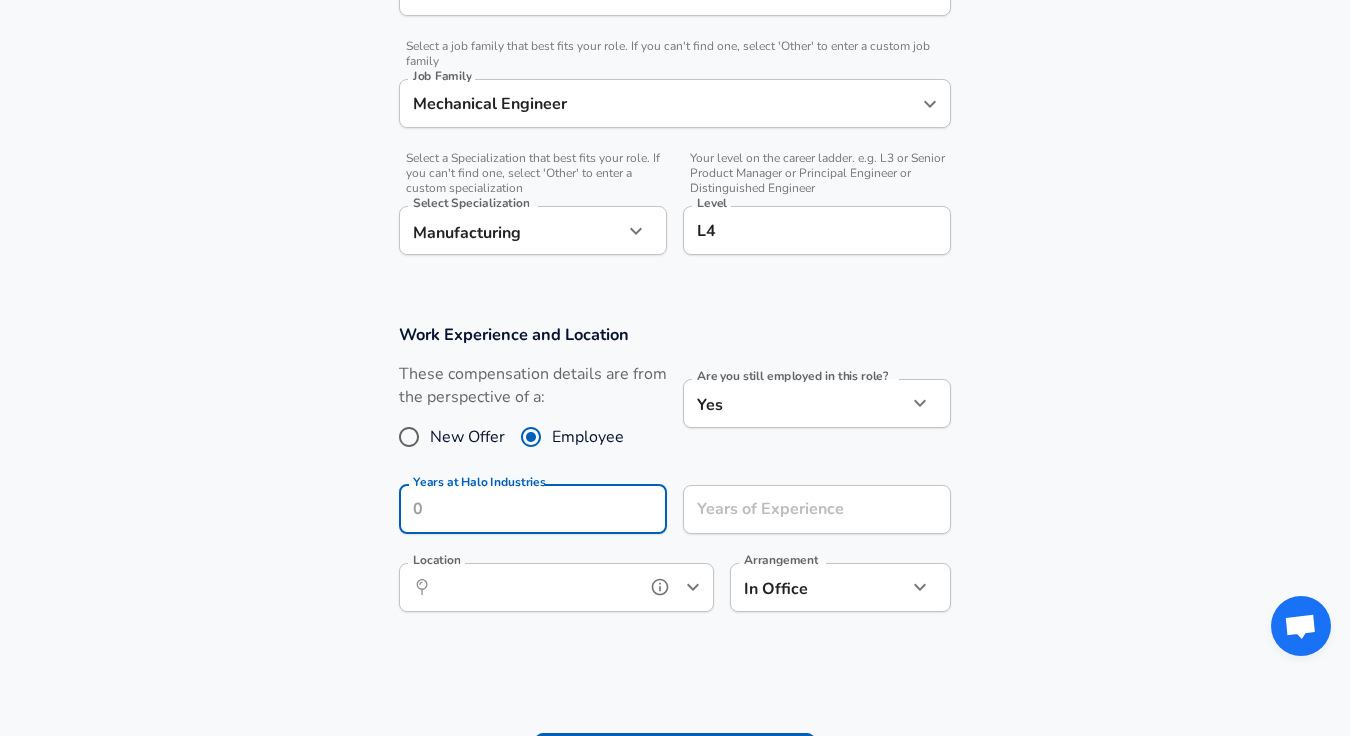 click on "Location ​ Location" at bounding box center (556, 586) 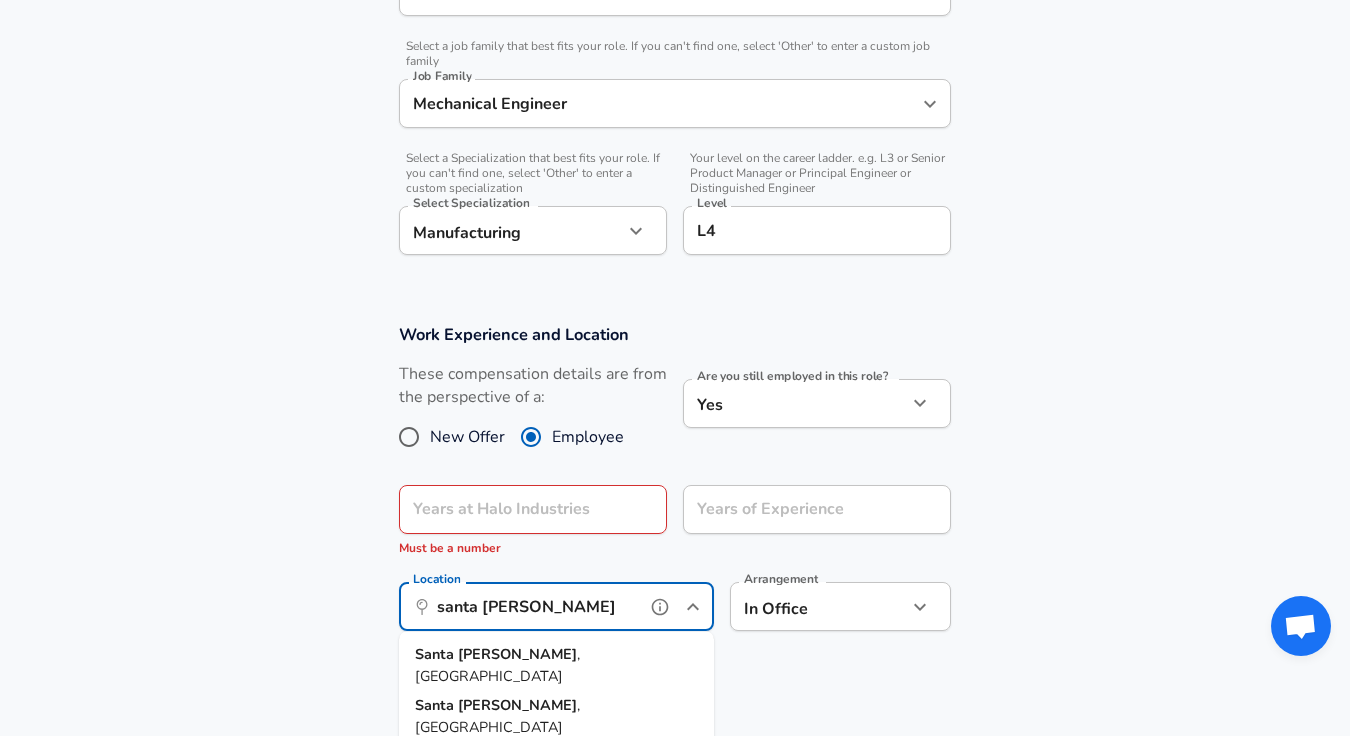 click on "[GEOGRAPHIC_DATA] , [GEOGRAPHIC_DATA]" at bounding box center (556, 665) 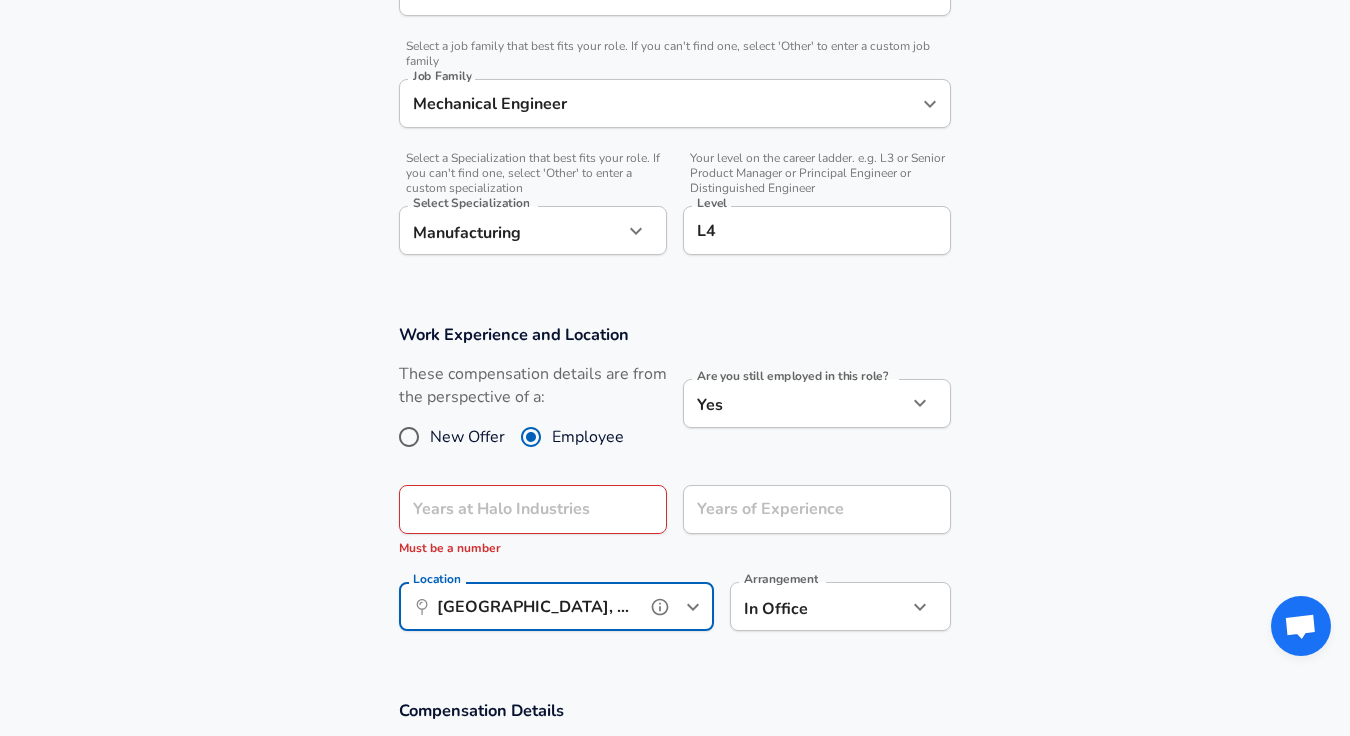 type on "[GEOGRAPHIC_DATA], [GEOGRAPHIC_DATA]" 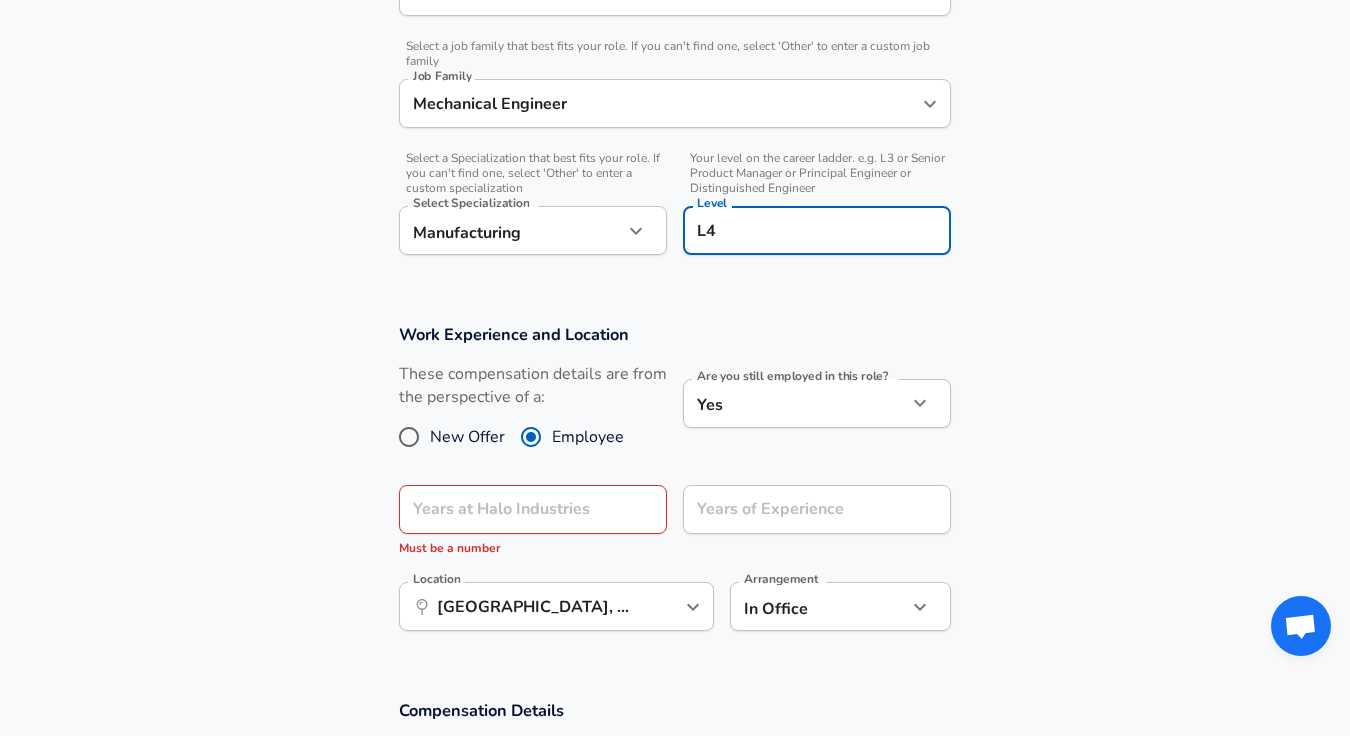 click on "L4" at bounding box center (817, 230) 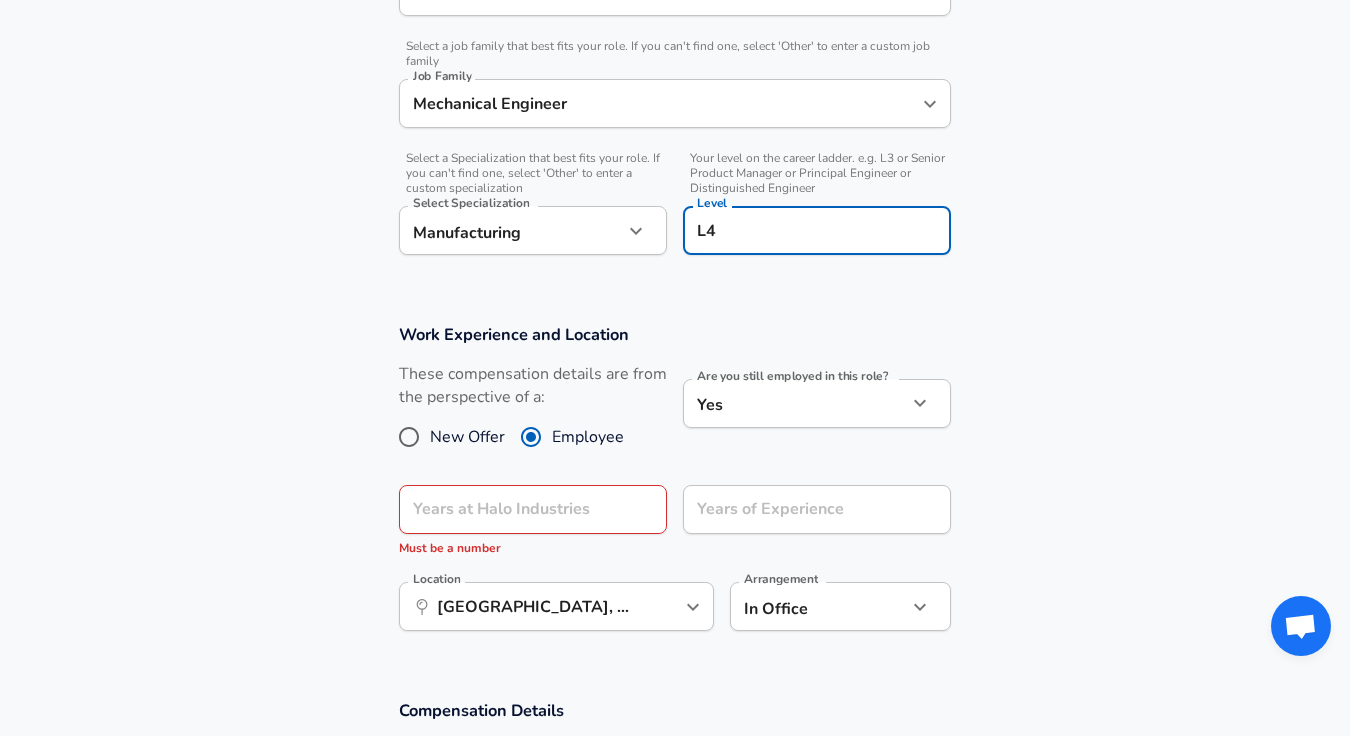 scroll, scrollTop: 0, scrollLeft: 0, axis: both 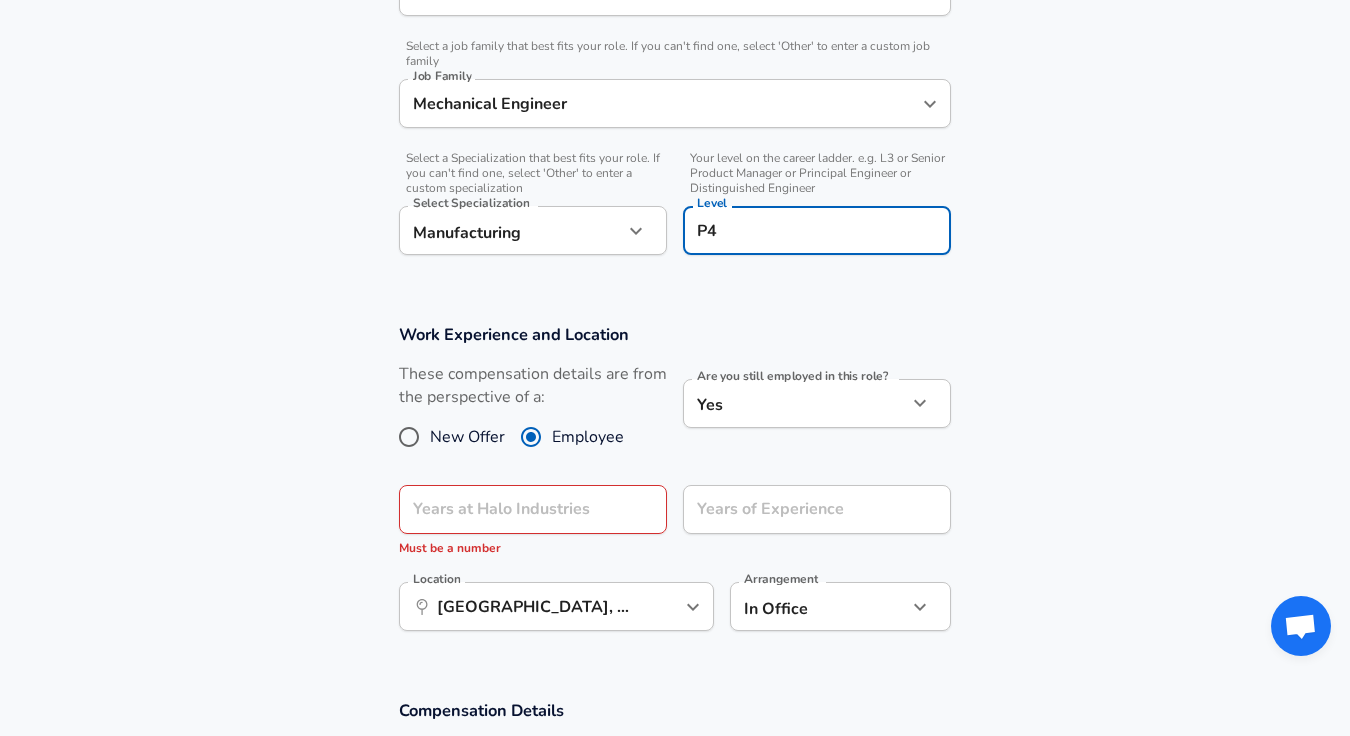 type on "P4" 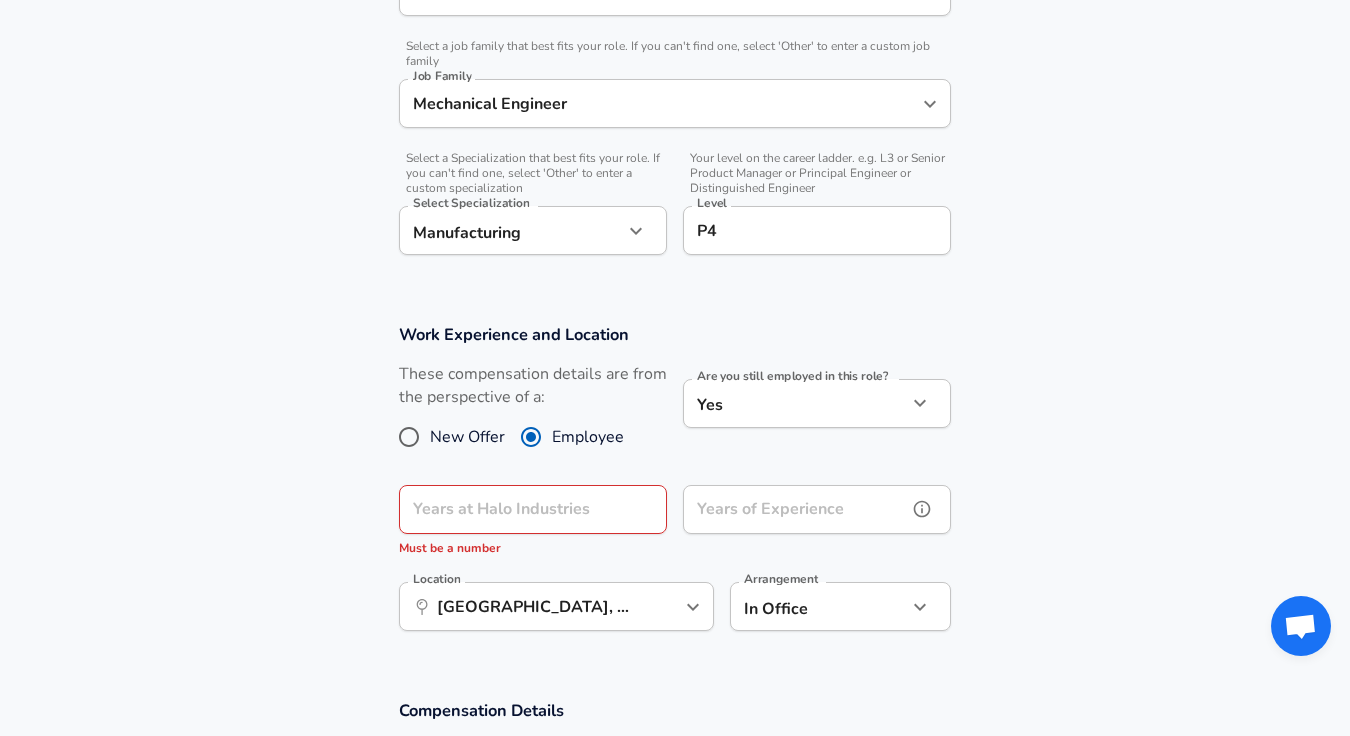 click on "Years of Experience" at bounding box center (795, 509) 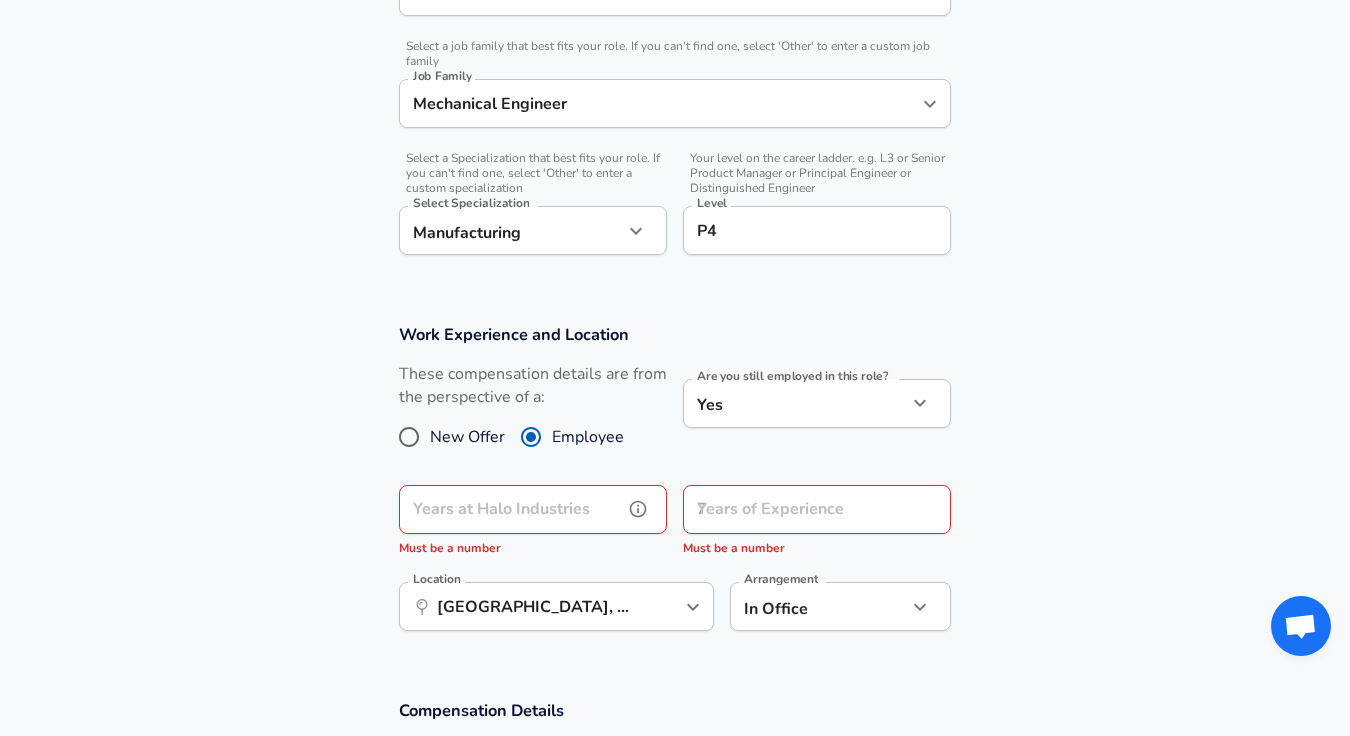 click on "Years at Halo Industries Years at Halo Industries Must be a number" at bounding box center (533, 522) 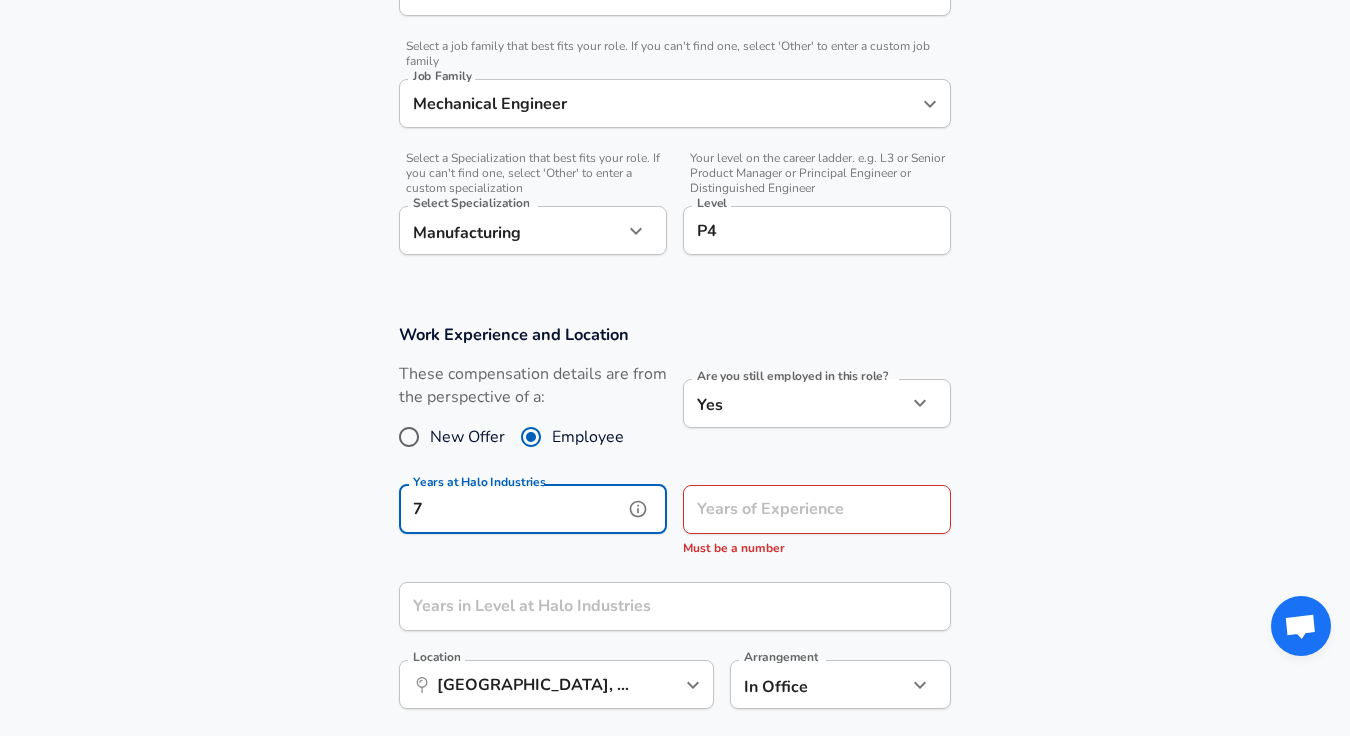 type on "7" 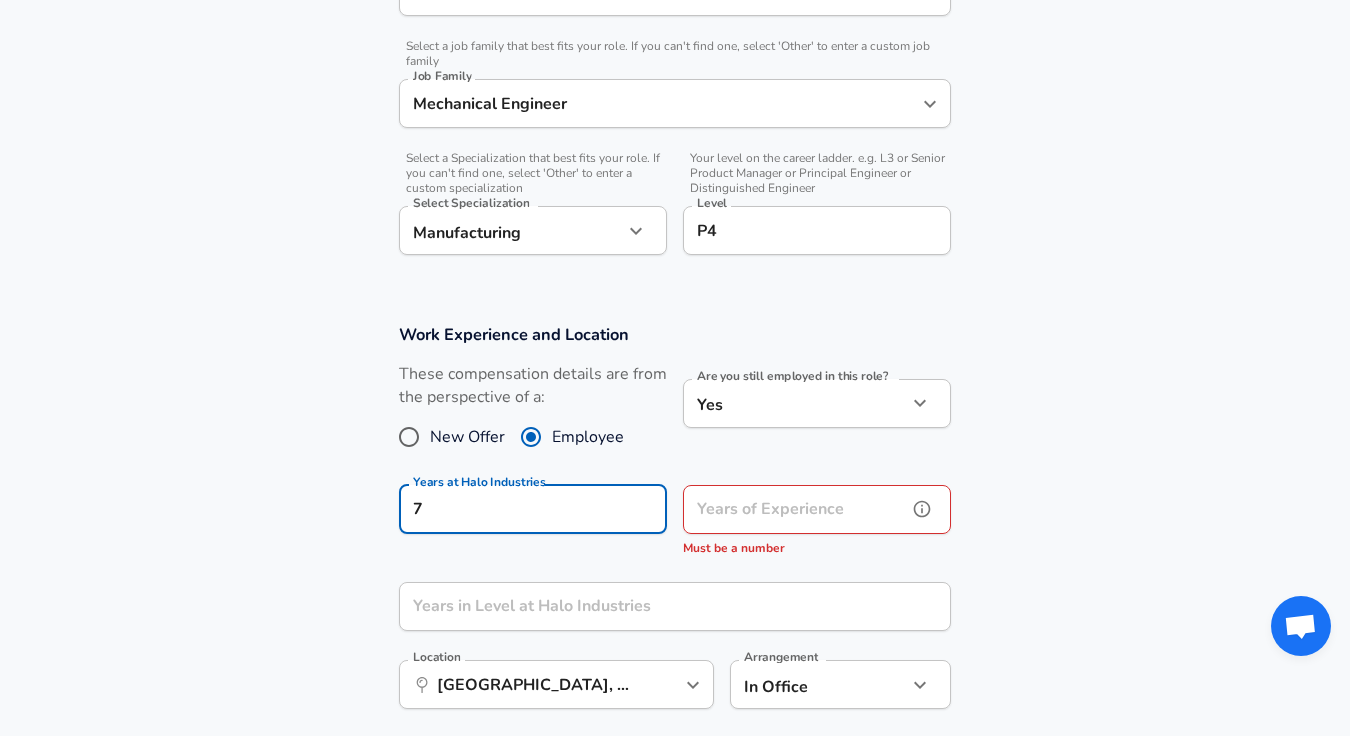 click on "Years of Experience" at bounding box center (795, 509) 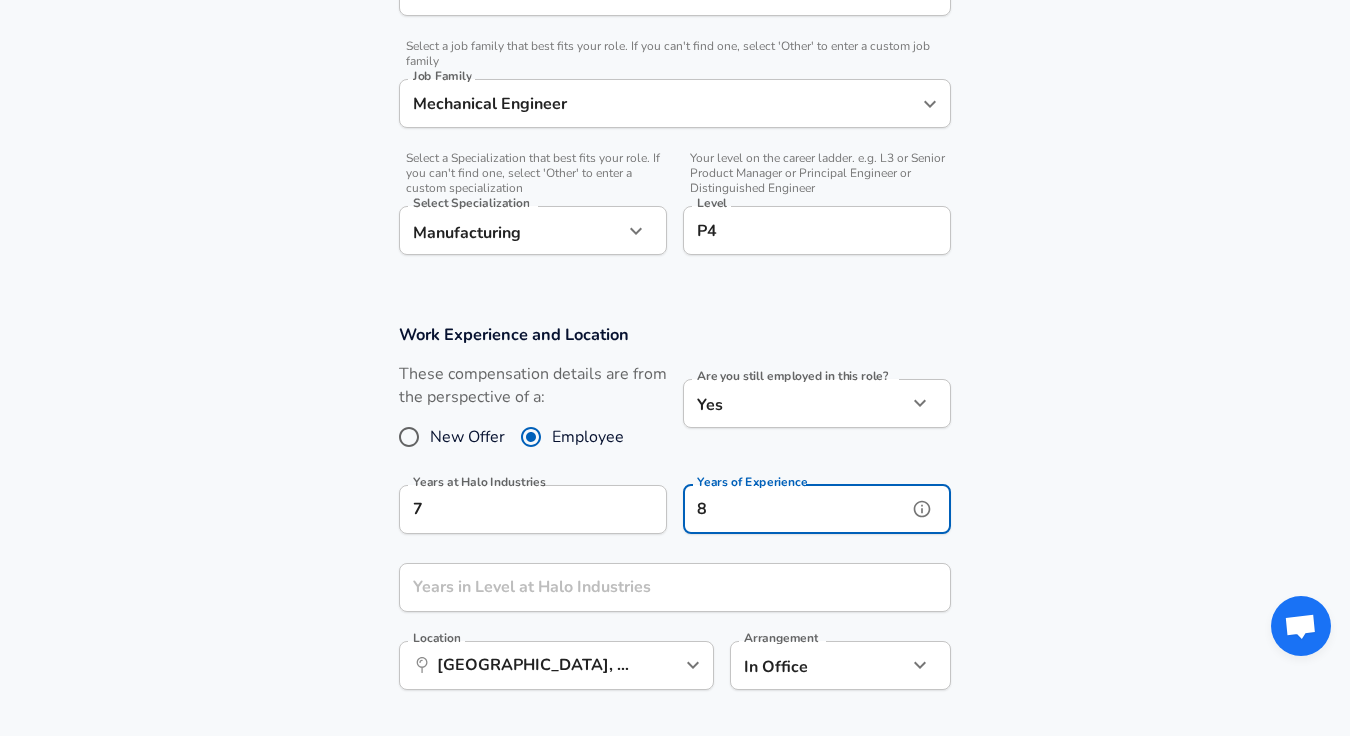type on "8" 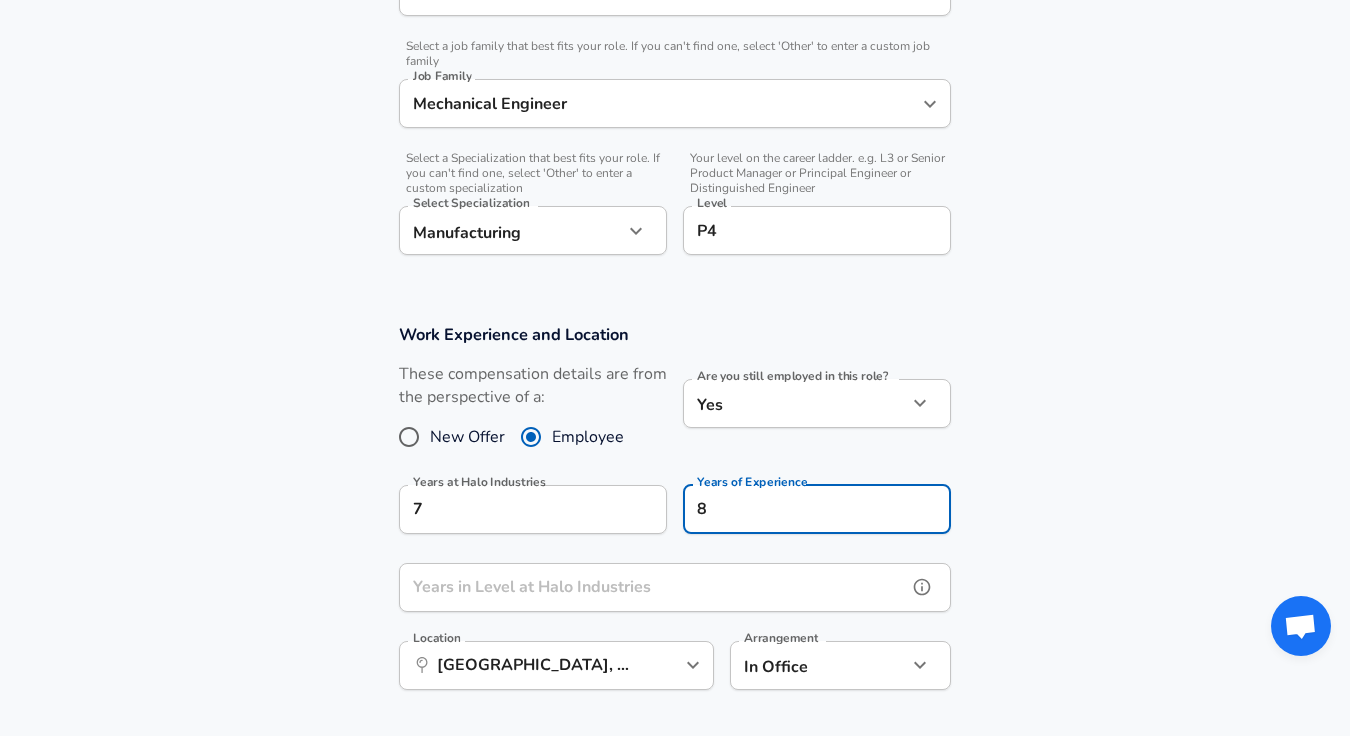 click on "Years in Level at Halo Industries" at bounding box center (653, 587) 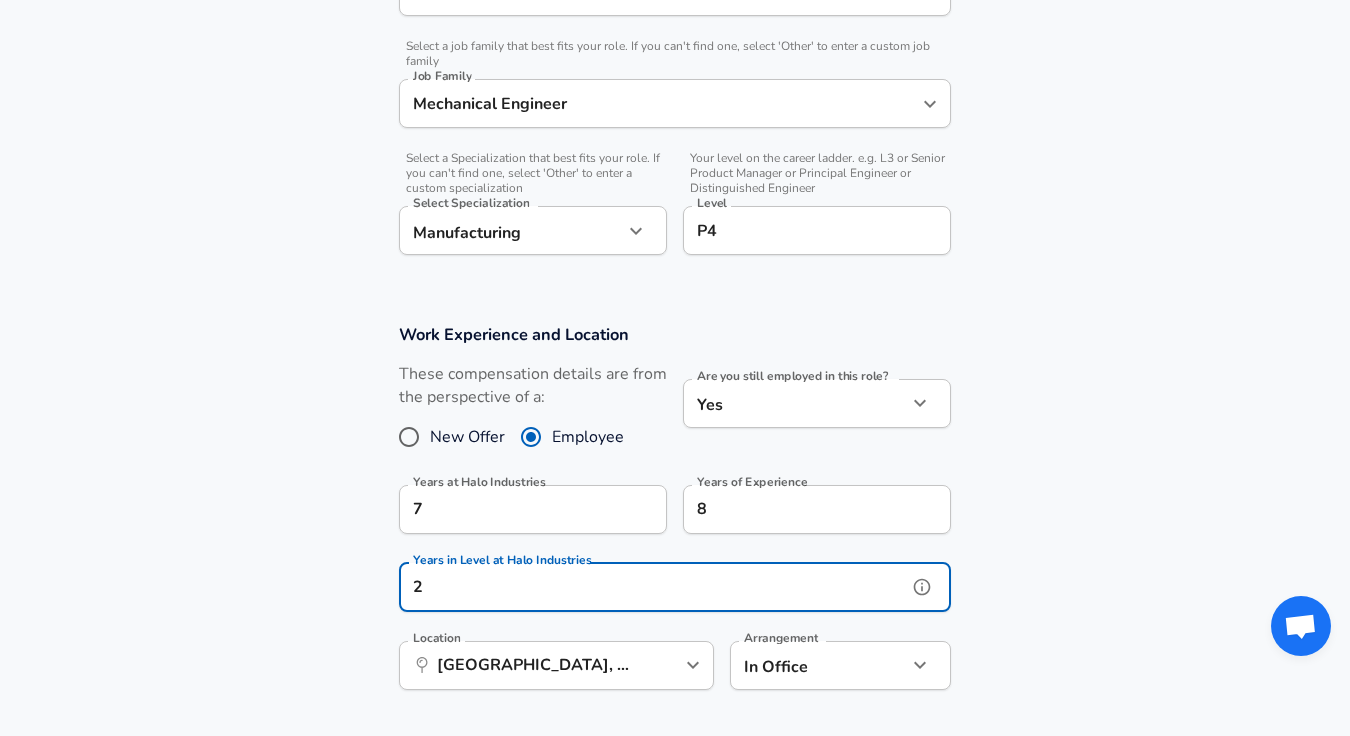 type on "2" 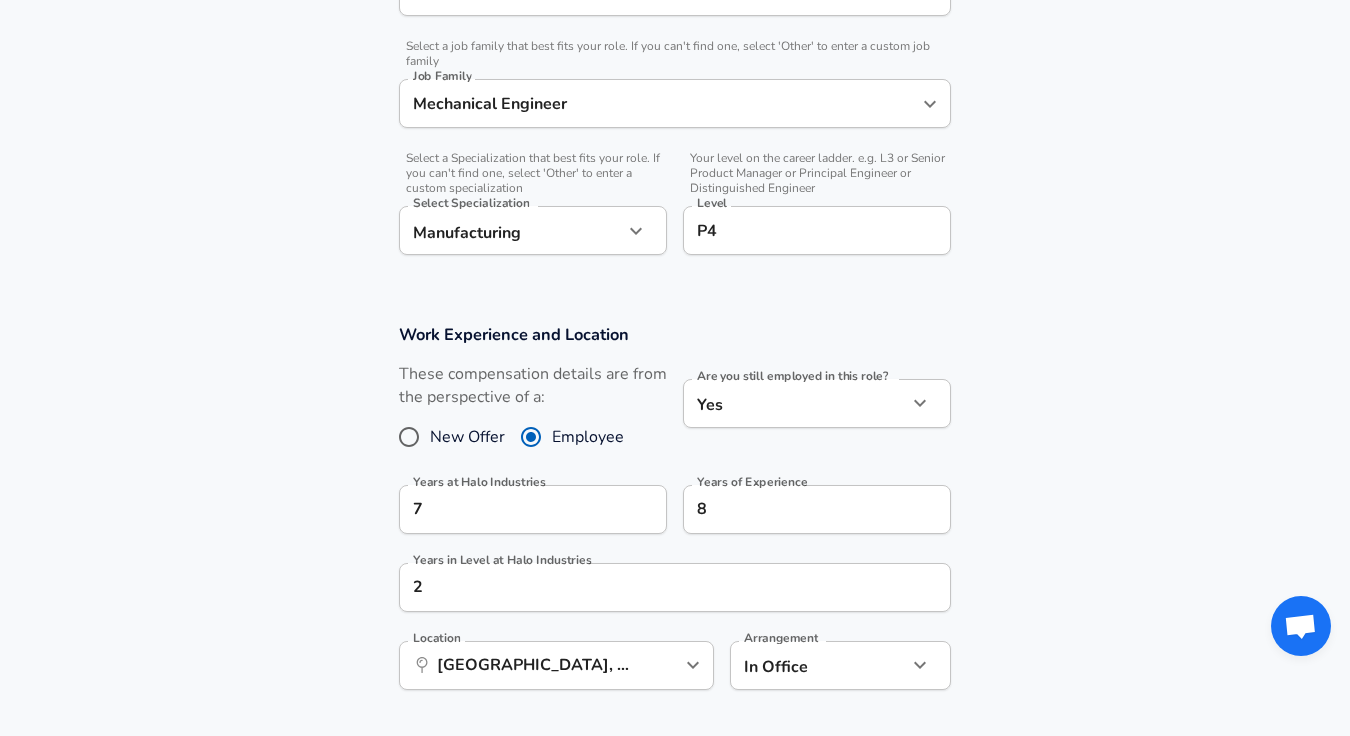 click on "Work Experience and Location These compensation details are from the perspective of a: New Offer Employee Are you still employed in this role? Yes yes Are you still employed in this role? Years at Halo Industries 7 Years at Halo Industries Years of Experience 8 Years of Experience Years in Level at Halo Industries 2 Years in Level at Halo Industries Location ​ [GEOGRAPHIC_DATA], [GEOGRAPHIC_DATA] Location Arrangement In Office office Arrangement" at bounding box center (675, 517) 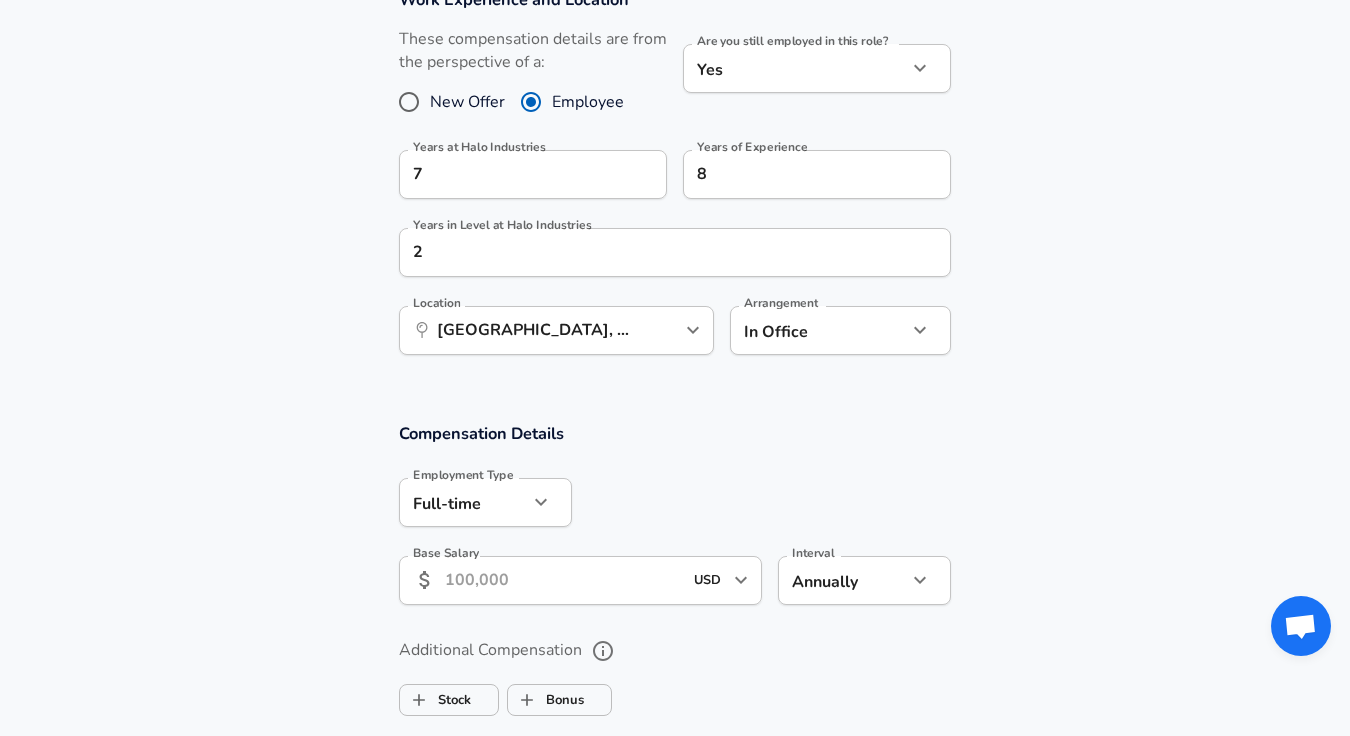 scroll, scrollTop: 943, scrollLeft: 0, axis: vertical 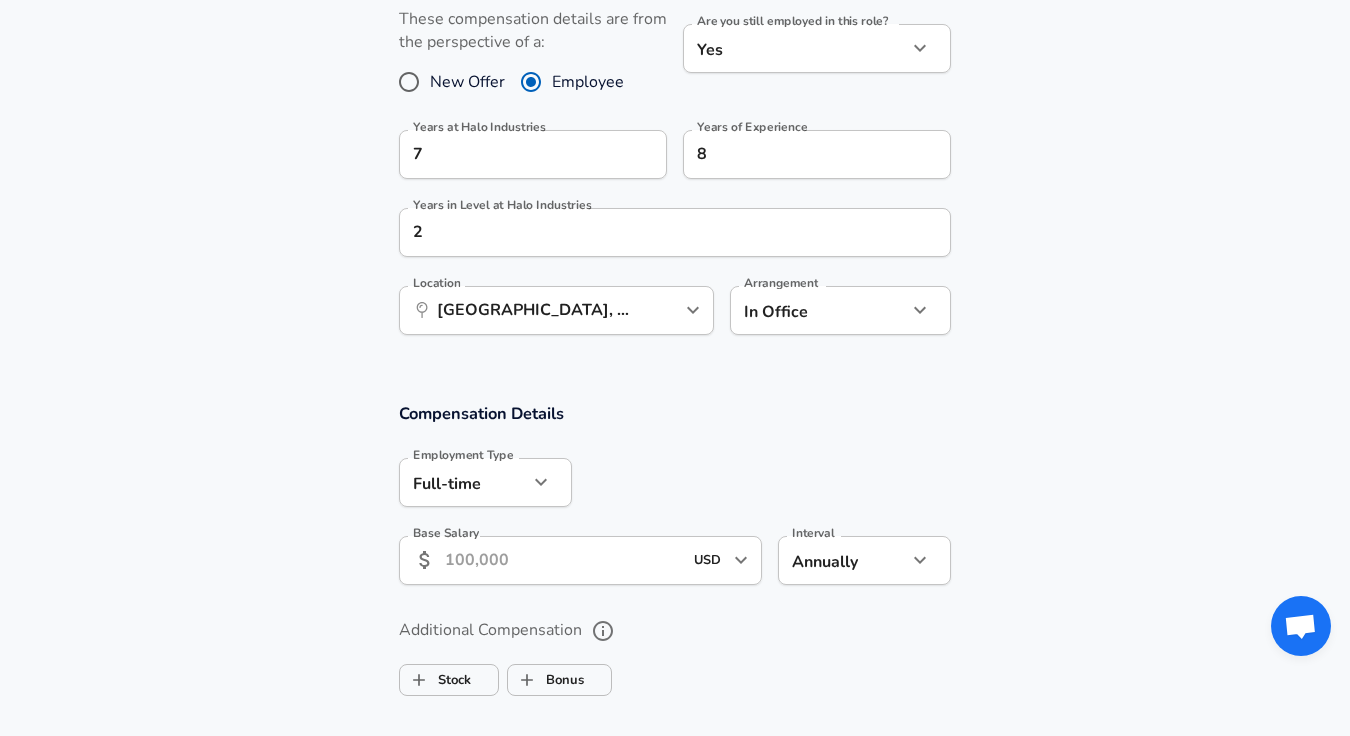 click on "Base Salary" at bounding box center [563, 560] 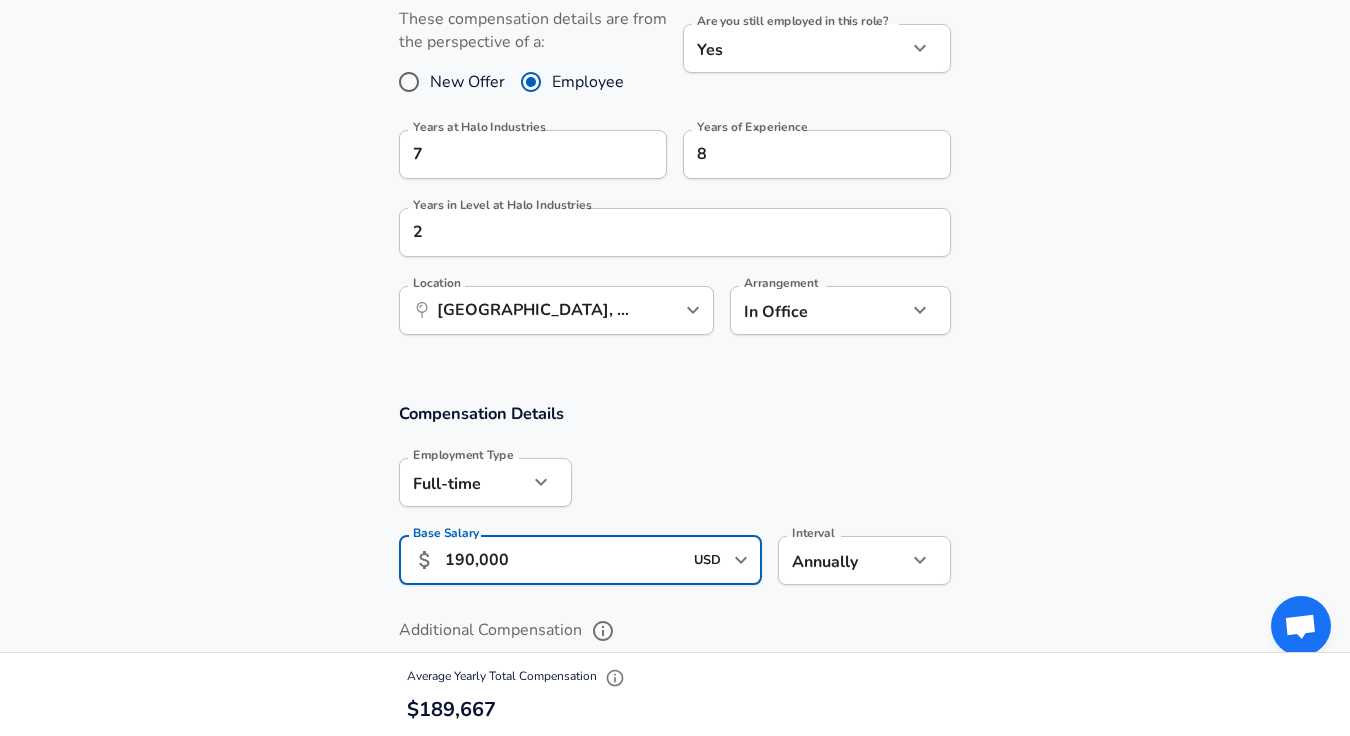 type on "190,000" 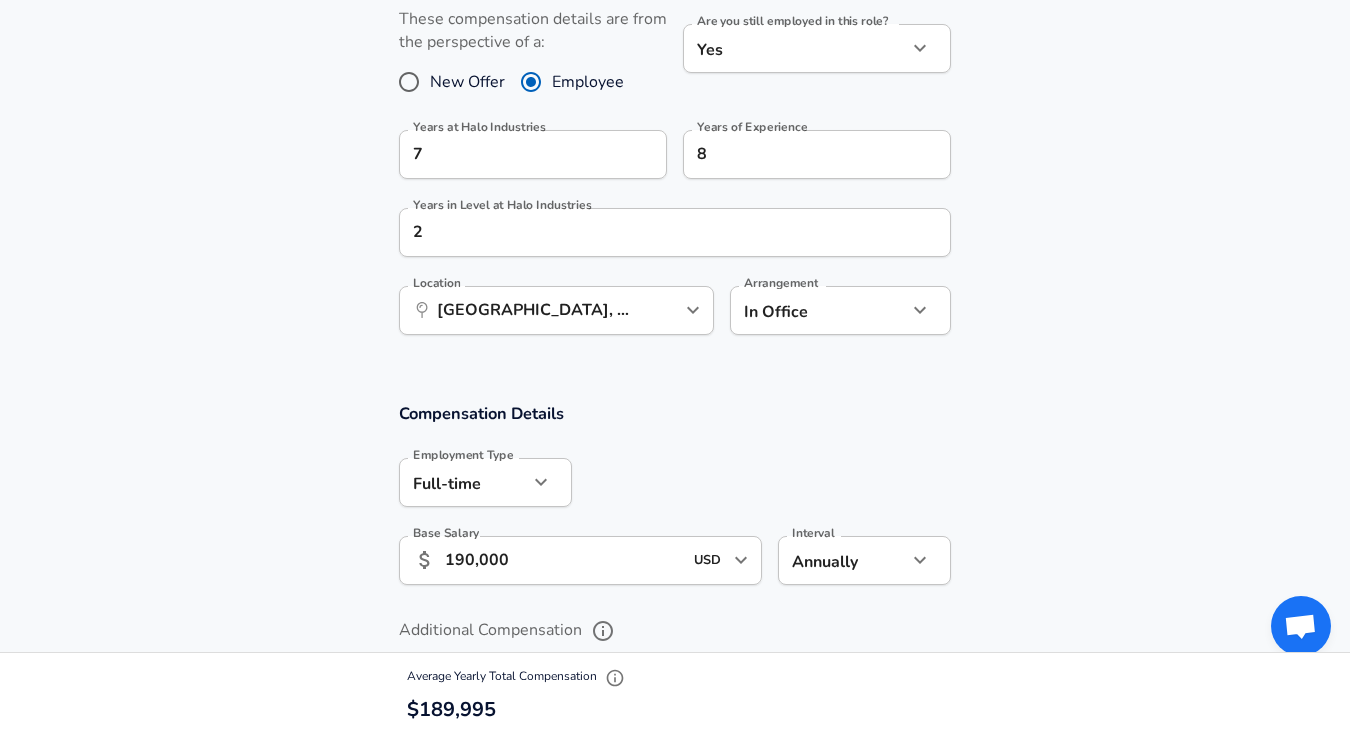 click on "Compensation Details Employment Type [DEMOGRAPHIC_DATA] full_time Employment Type Base Salary ​ 190,000 USD ​ Base Salary Interval Annually yearly Interval" at bounding box center (675, 500) 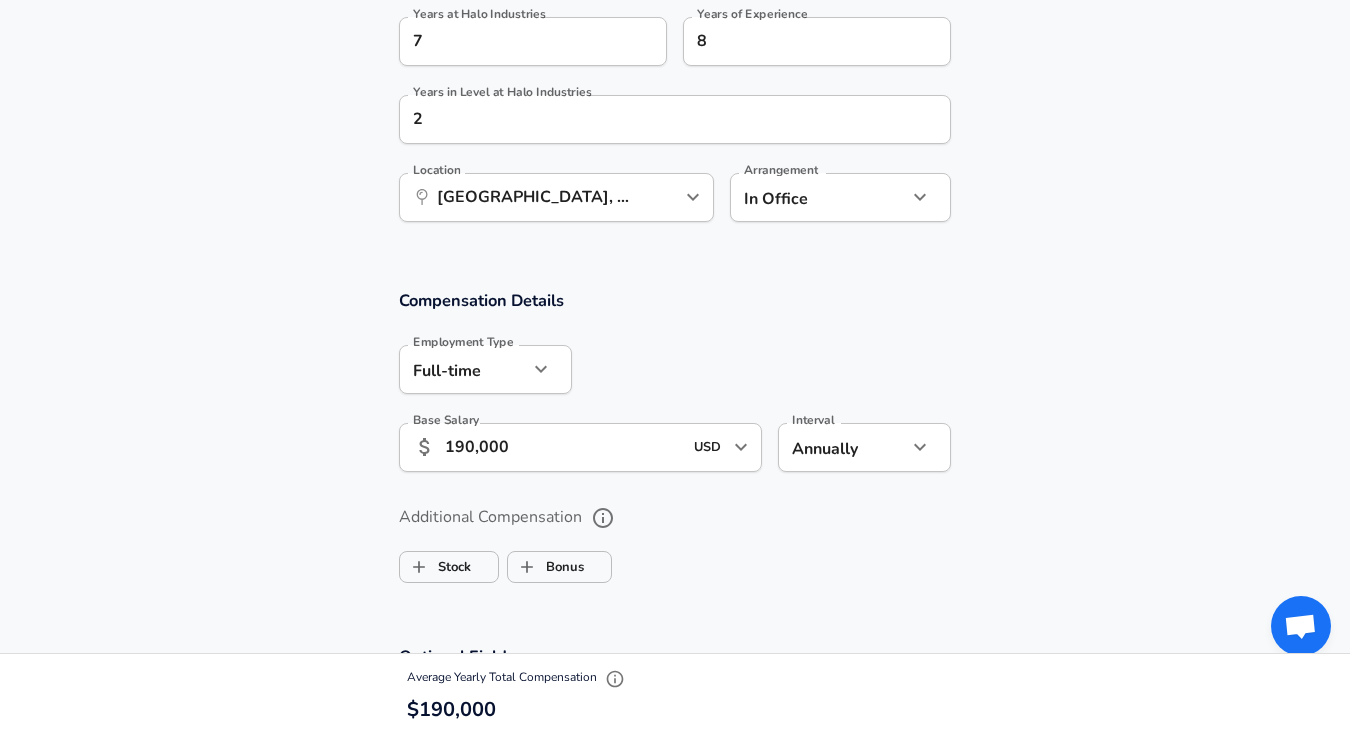 scroll, scrollTop: 1173, scrollLeft: 0, axis: vertical 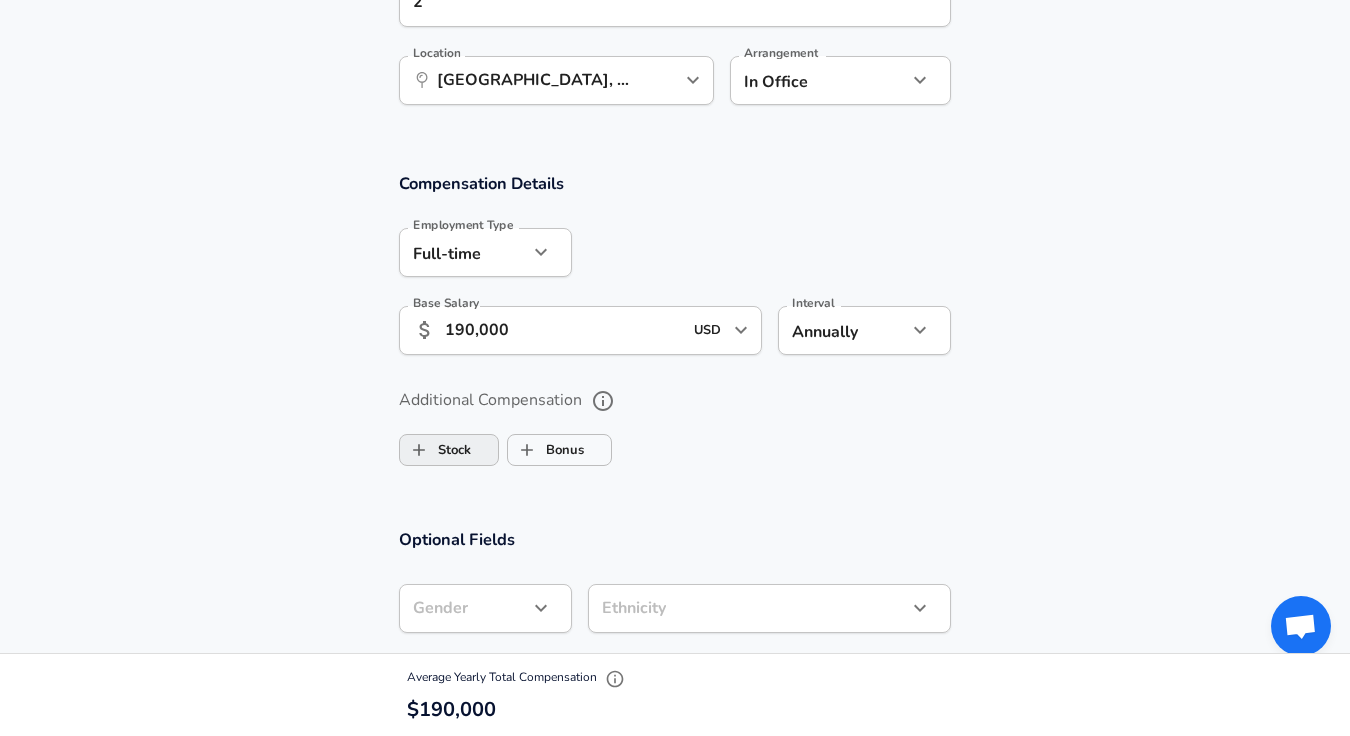 click on "Stock" at bounding box center (435, 450) 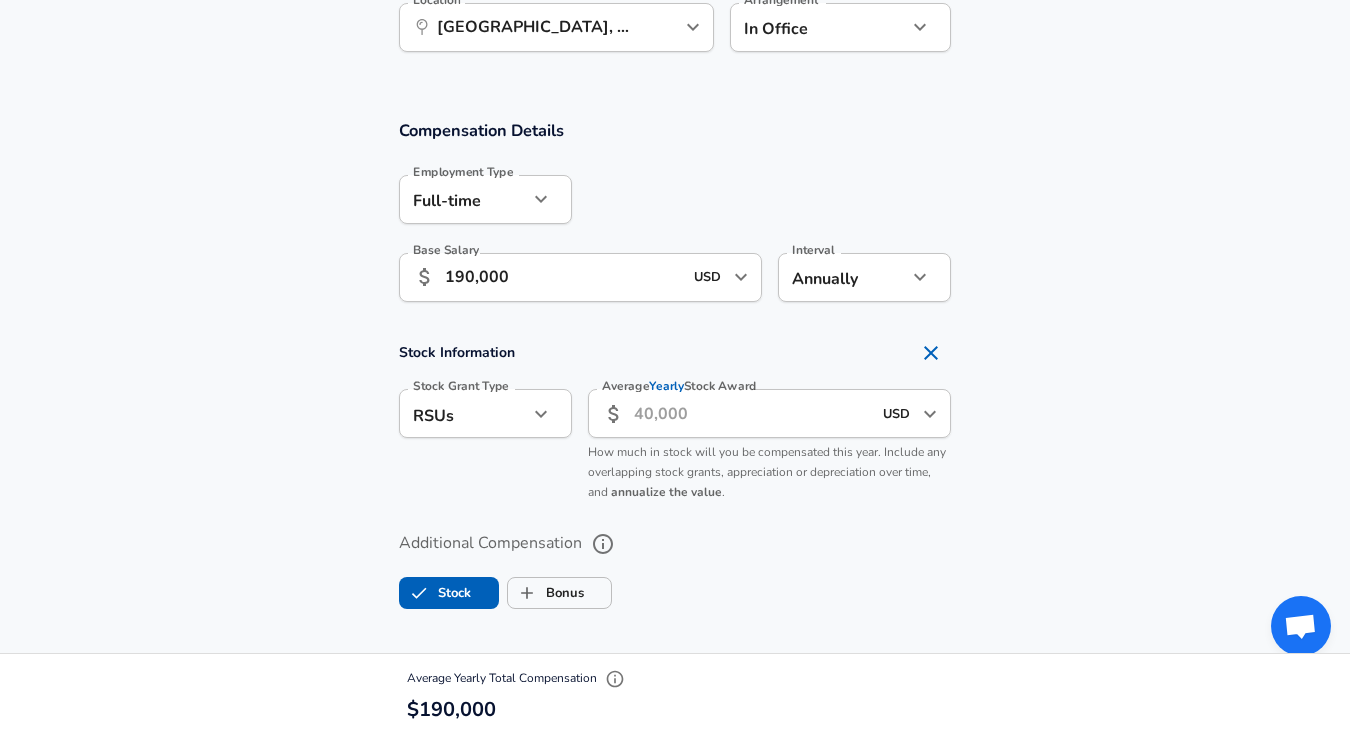 scroll, scrollTop: 1272, scrollLeft: 0, axis: vertical 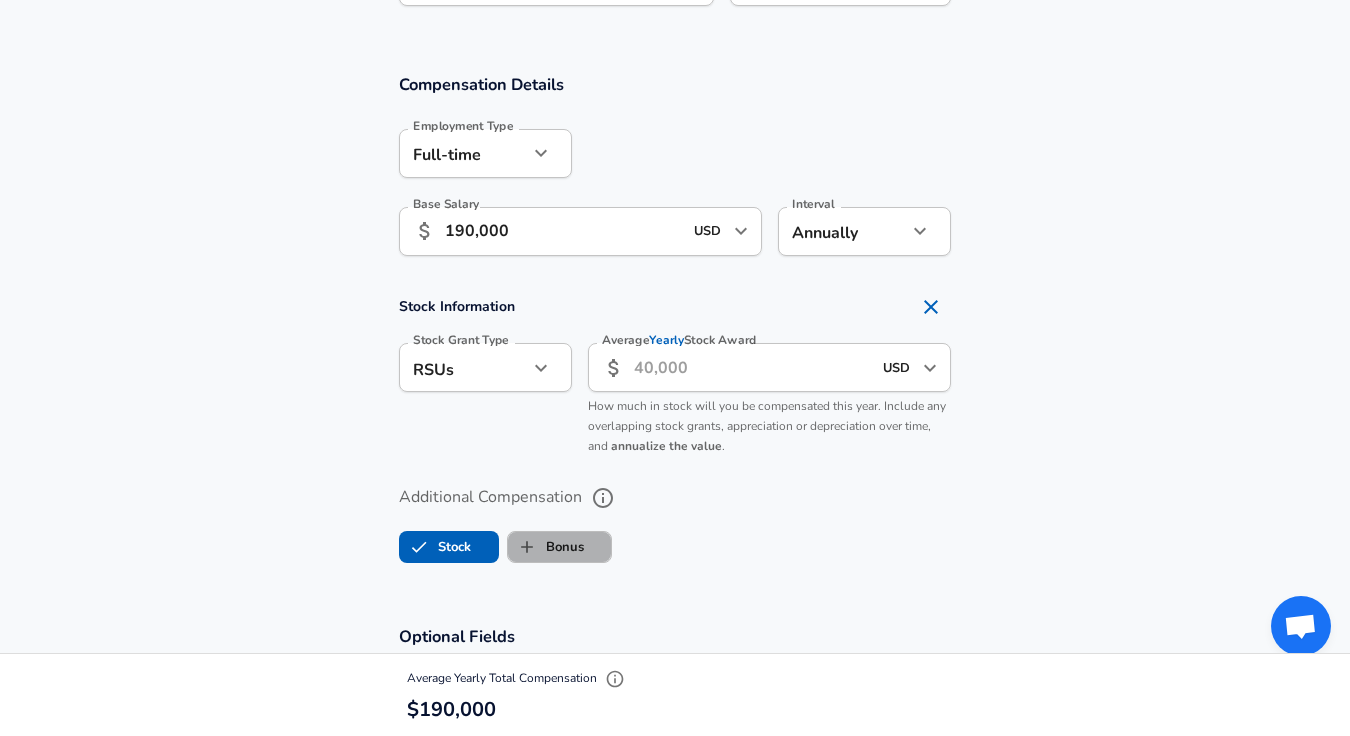 click on "Bonus" at bounding box center [546, 547] 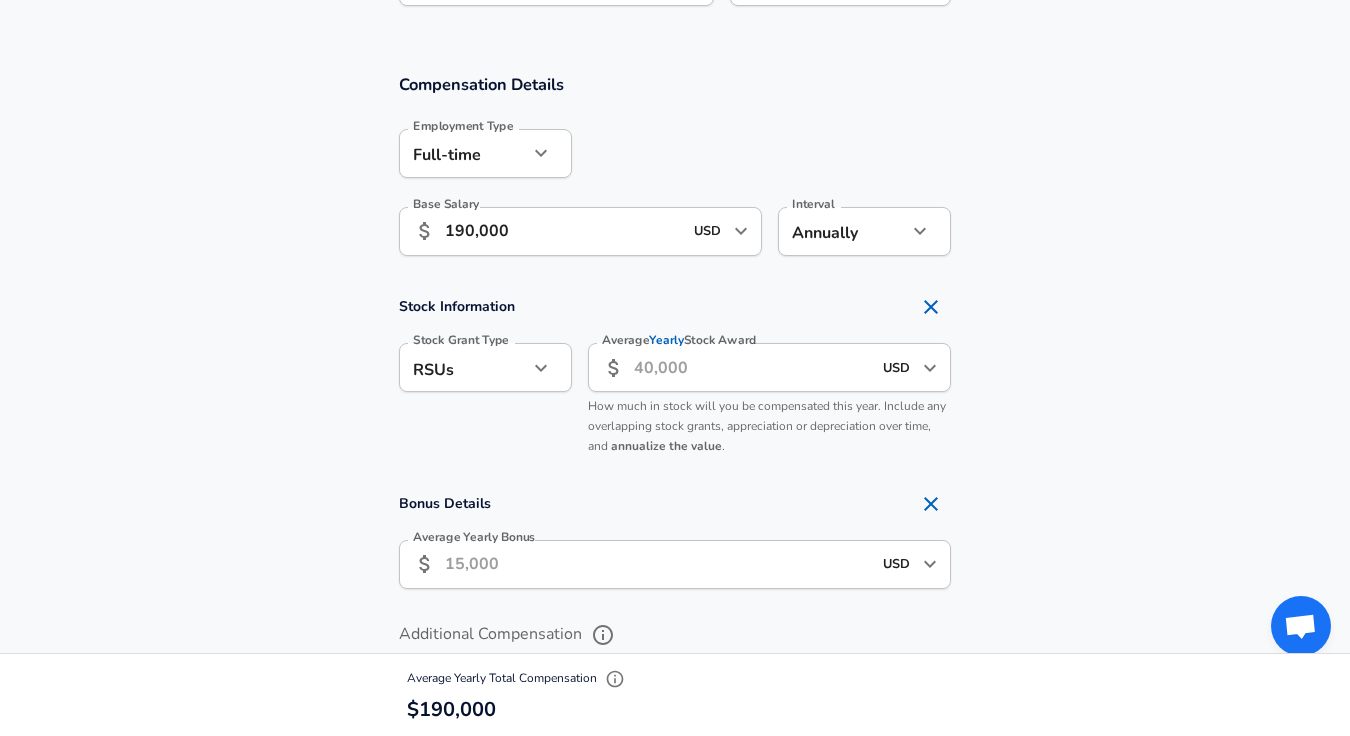 click on "Average Yearly Bonus" at bounding box center (658, 564) 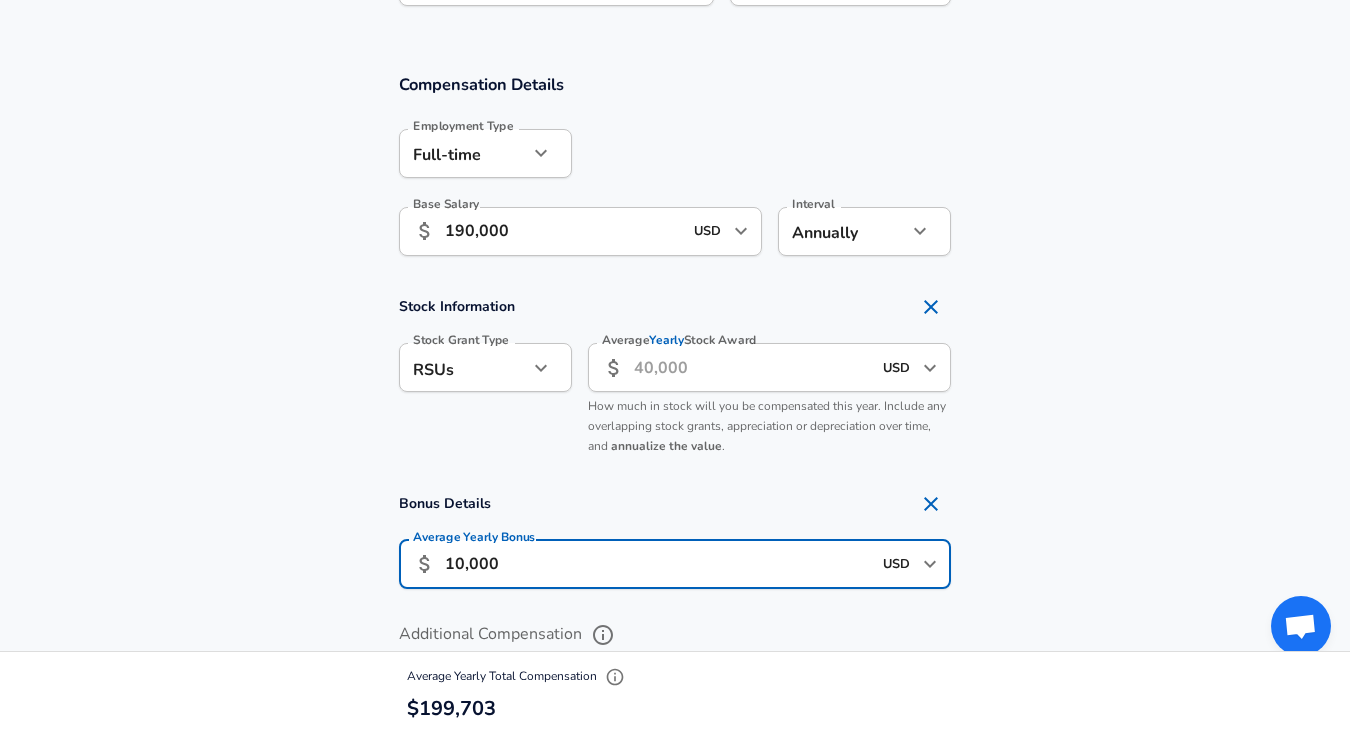 type on "10,000" 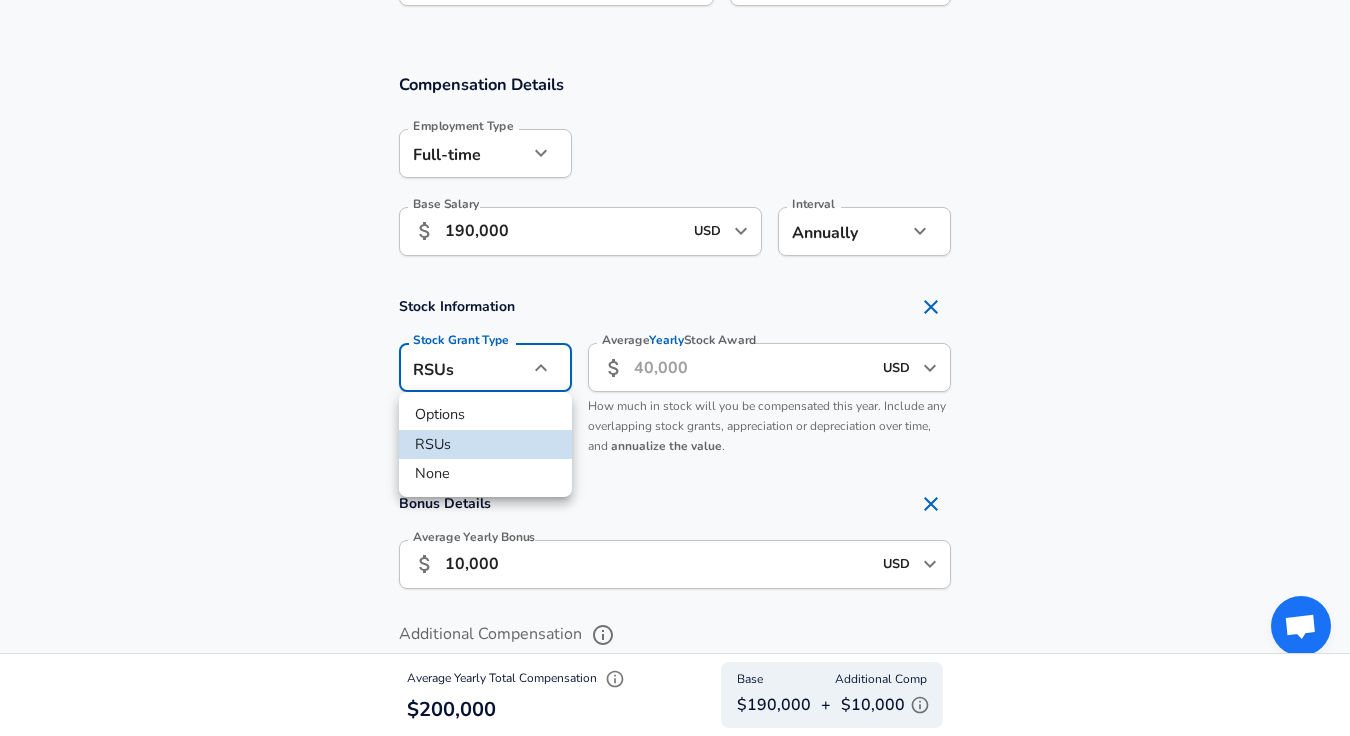 click on "Options" at bounding box center (485, 415) 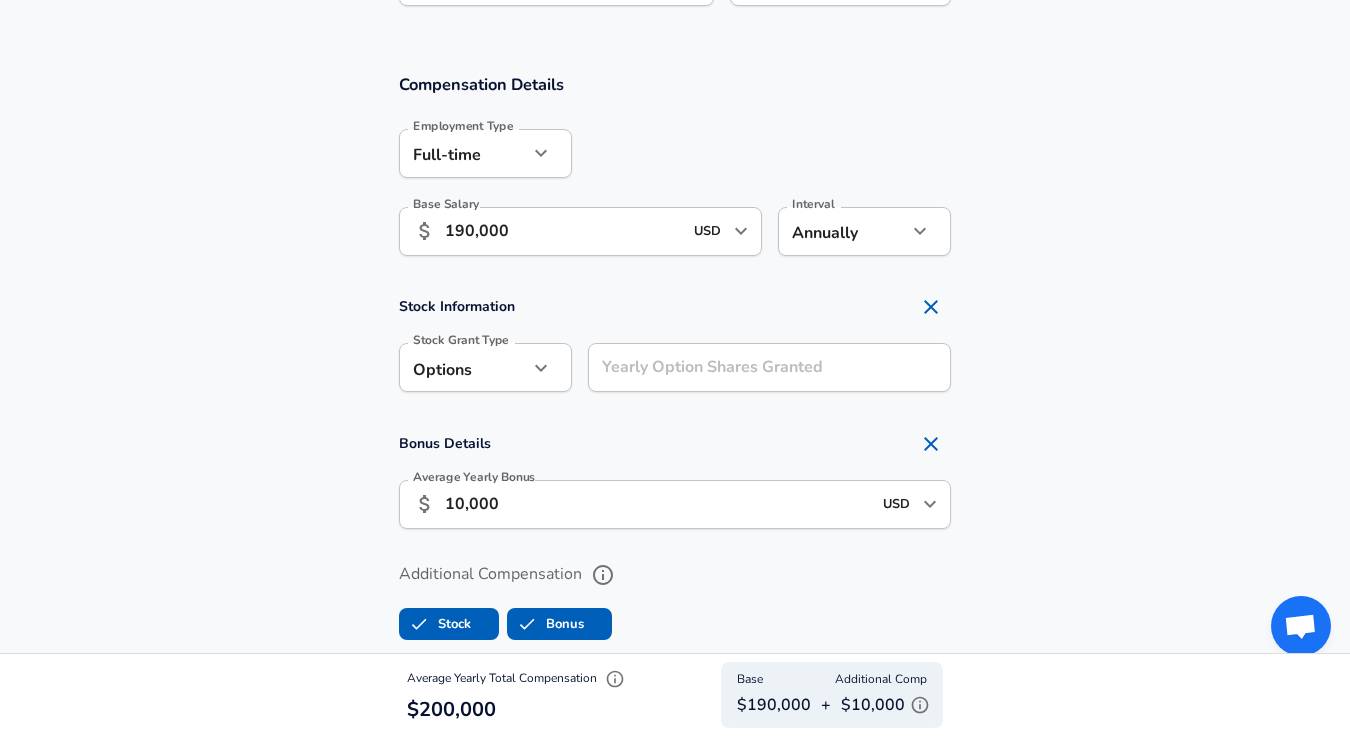 click on "Yearly Option Shares Granted" at bounding box center (769, 367) 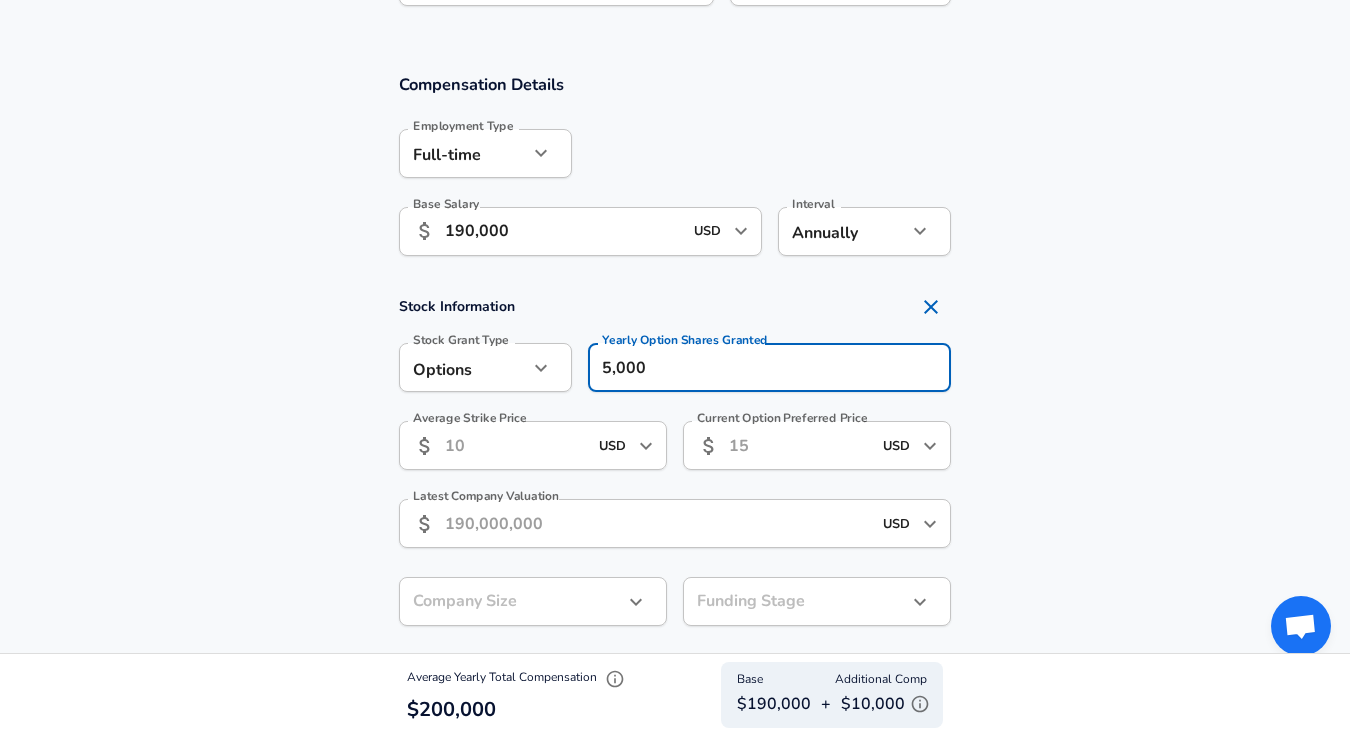 type on "5,000" 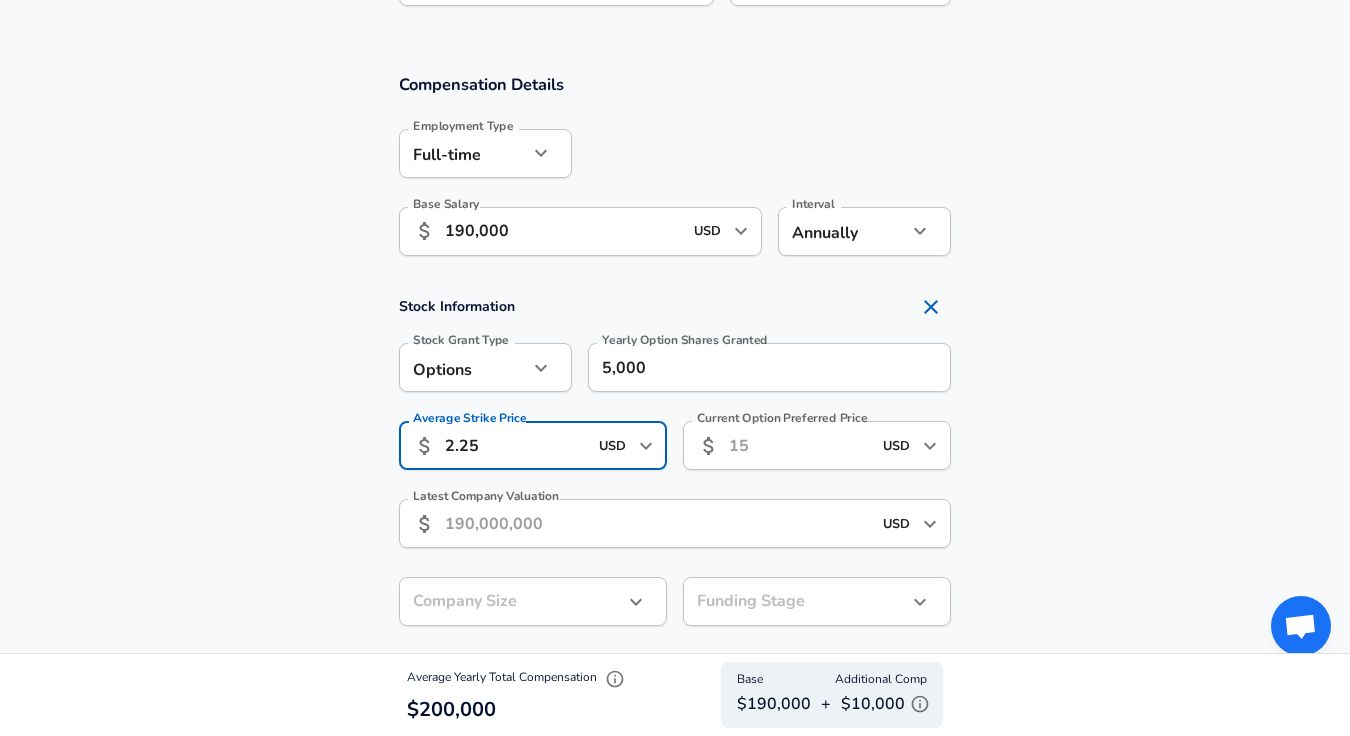 type on "2.25" 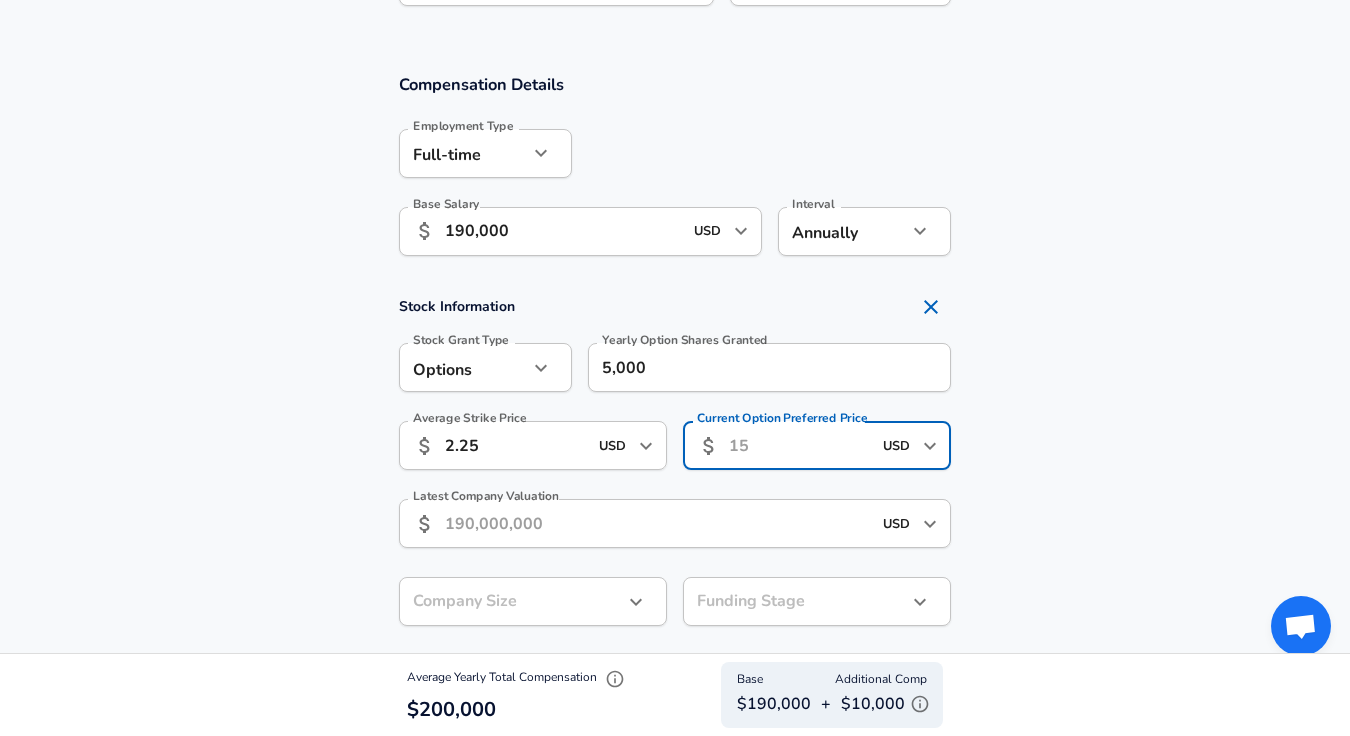 click on "Current Option Preferred Price" at bounding box center [800, 445] 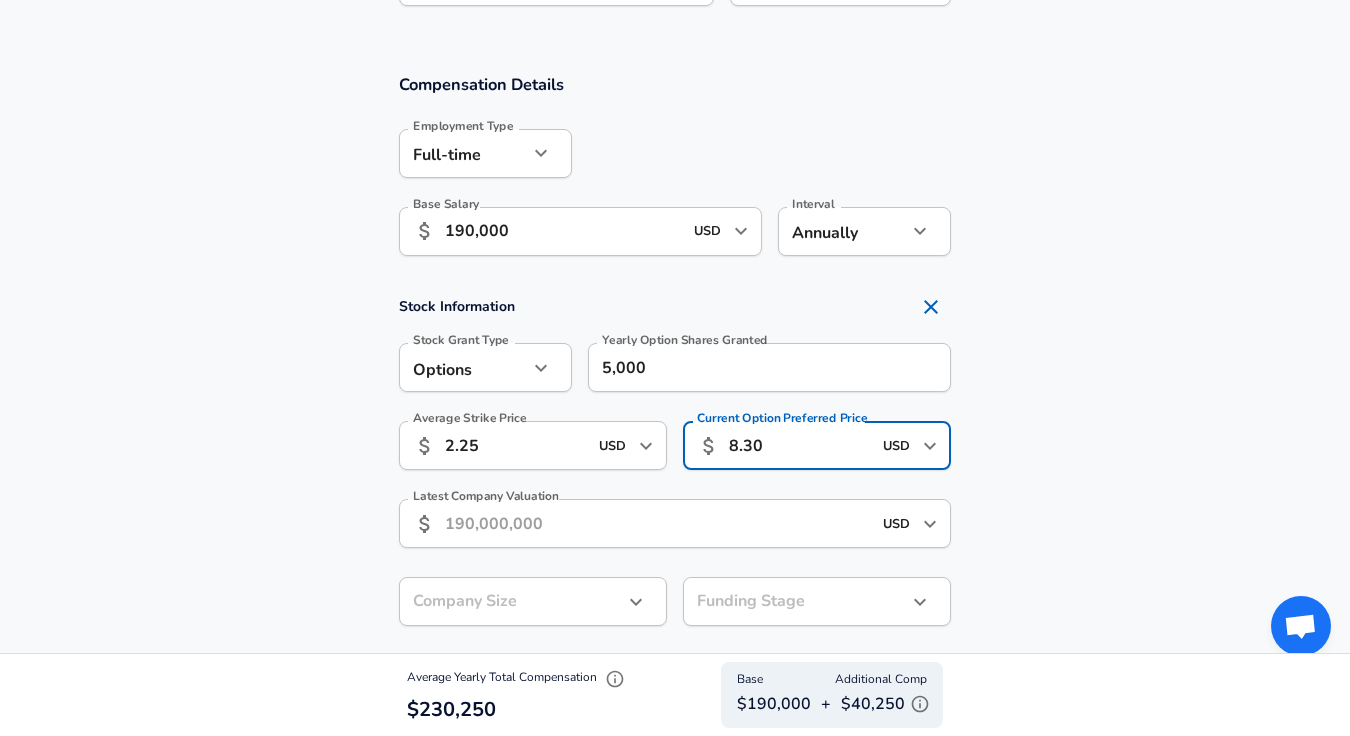 type on "8.30" 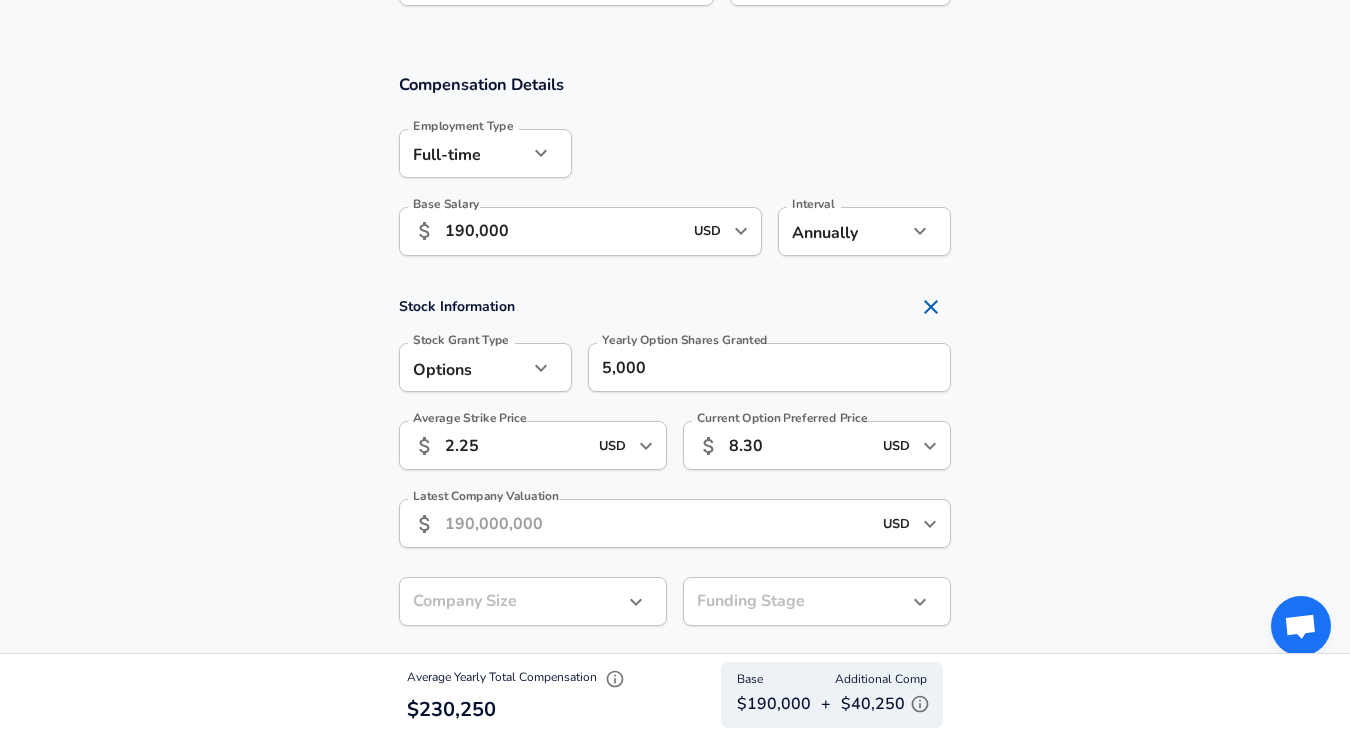click on "Stock Information  Stock Grant Type Options option Stock Grant Type Yearly Option Shares Granted 5,000 Yearly Option Shares Granted Average Strike Price ​ 2.25 USD ​ Average Strike Price Current Option Preferred Price ​ 8.30 USD ​ Current Option Preferred Price Latest Company Valuation ​ USD ​ Latest Company Valuation Company Size ​ Company Size Funding Stage ​ Funding Stage Company's Total Outstanding Shares Company's Total Outstanding Shares 4  Year Vesting:   25%, 25%, 25%, 25%   Edit" at bounding box center [675, 517] 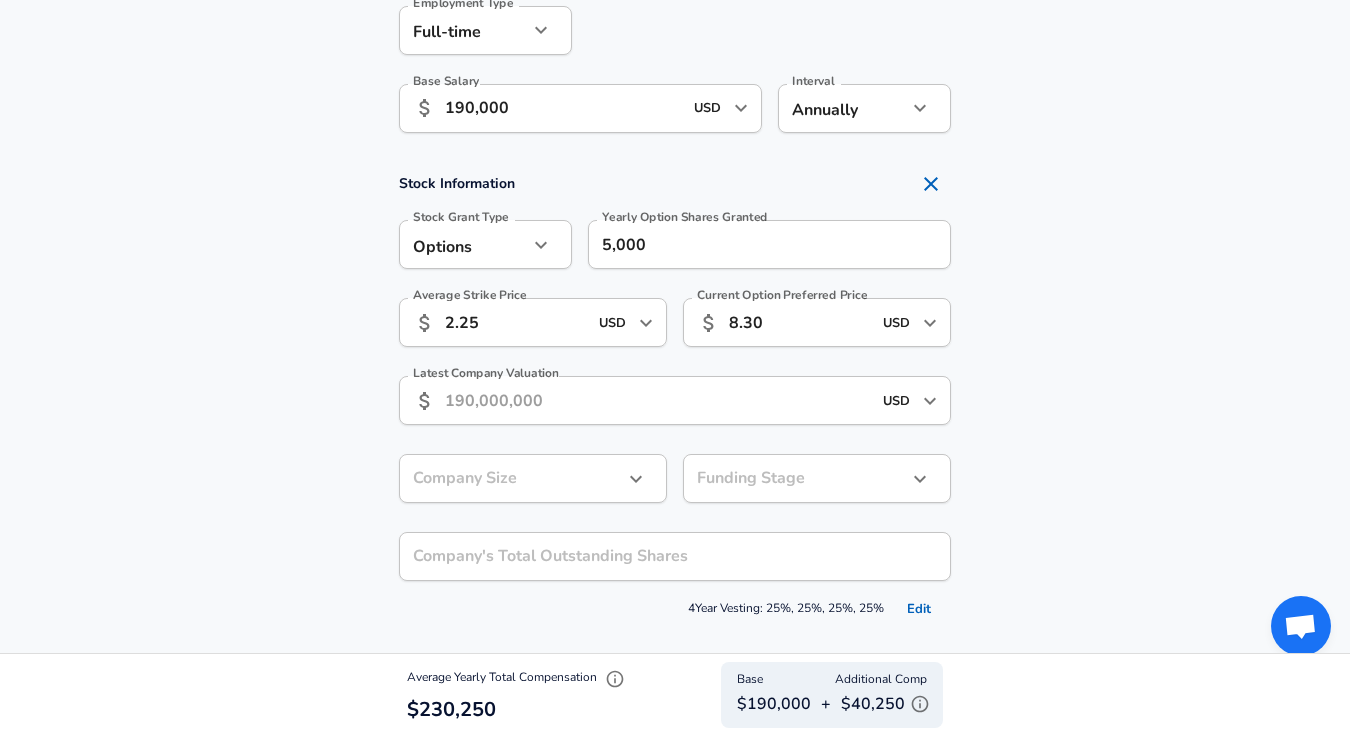 scroll, scrollTop: 1408, scrollLeft: 0, axis: vertical 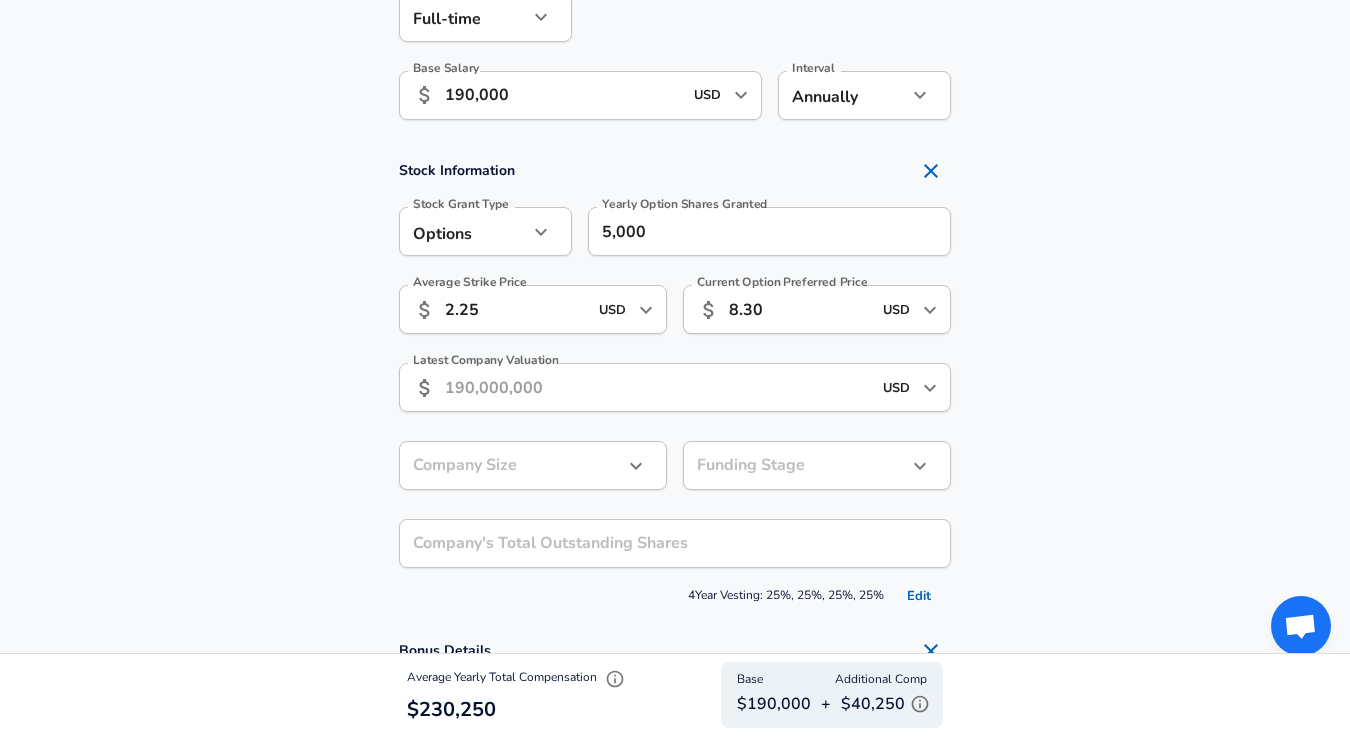 click on "Latest Company Valuation" at bounding box center (658, 387) 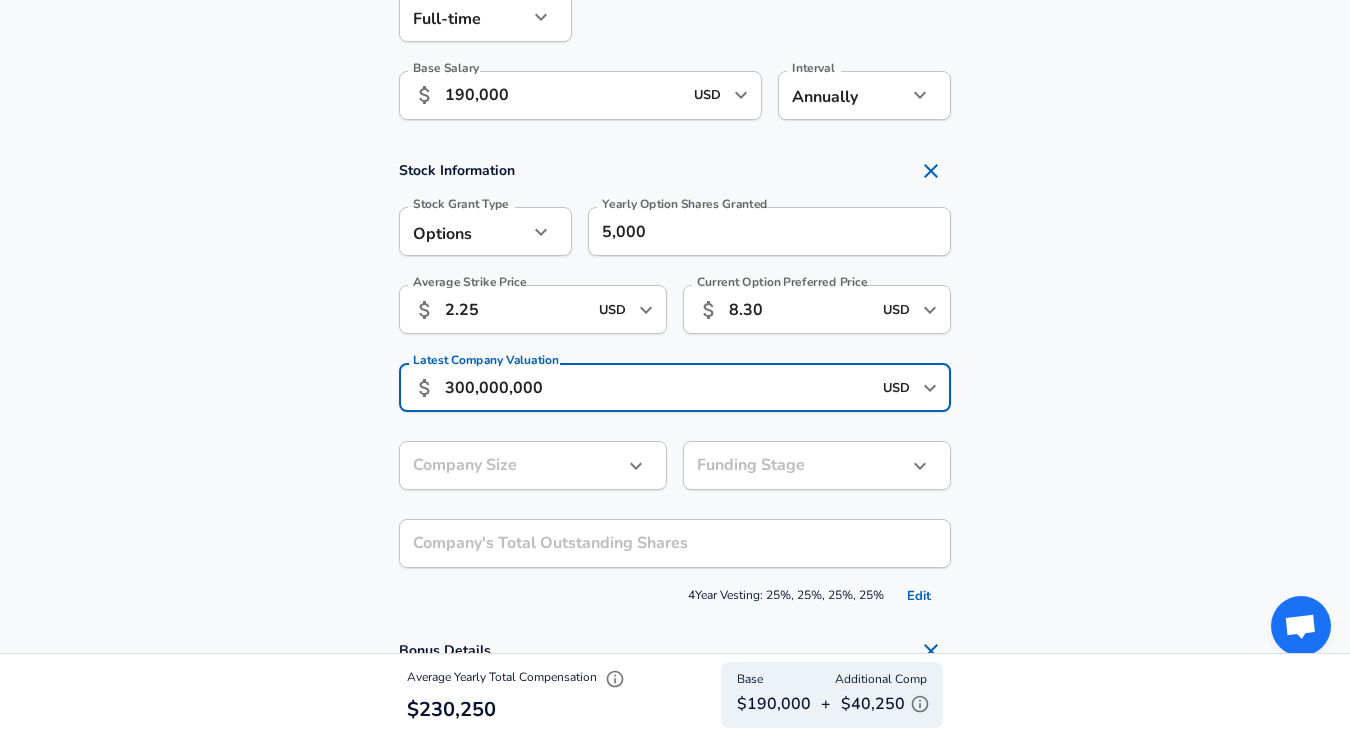 type on "300,000,000" 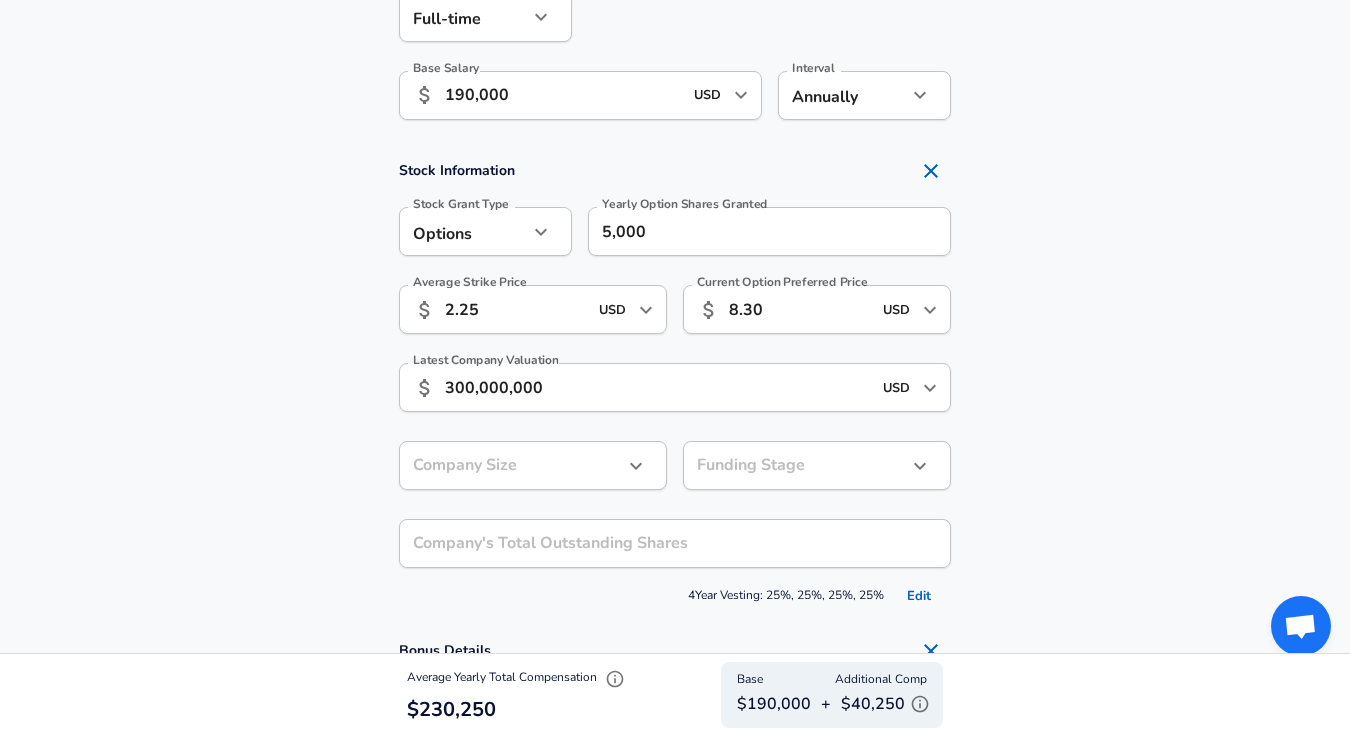 click on "Stock Information  Stock Grant Type Options option Stock Grant Type Yearly Option Shares Granted 5,000 Yearly Option Shares Granted Average Strike Price ​ 2.25 USD ​ Average Strike Price Current Option Preferred Price ​ 8.30 USD ​ Current Option Preferred Price Latest Company Valuation ​ 300,000,000 USD ​ Latest Company Valuation Company Size ​ Company Size Funding Stage ​ Funding Stage Company's Total Outstanding Shares Company's Total Outstanding Shares 4  Year Vesting:   25%, 25%, 25%, 25%   Edit" at bounding box center [675, 381] 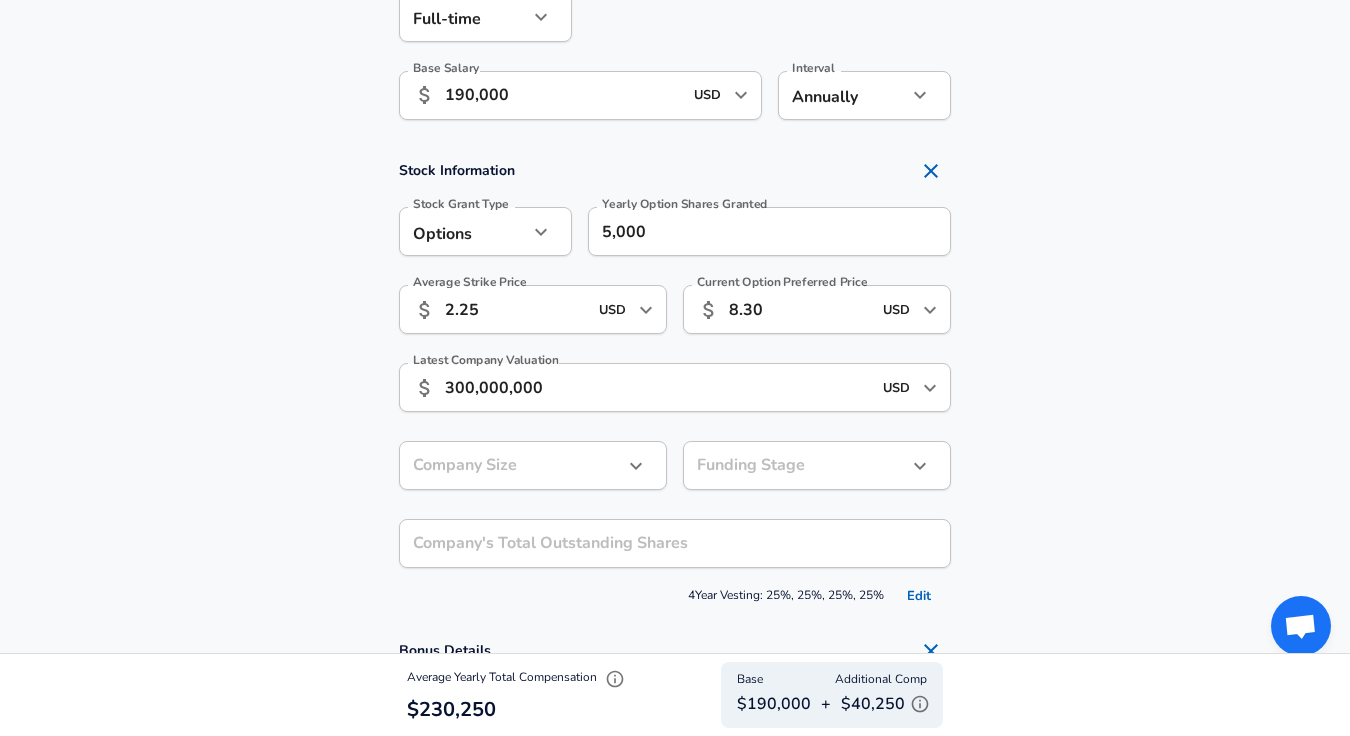 click on "Stock Information  Stock Grant Type Options option Stock Grant Type Yearly Option Shares Granted 5,000 Yearly Option Shares Granted Average Strike Price ​ 2.25 USD ​ Average Strike Price Current Option Preferred Price ​ 8.30 USD ​ Current Option Preferred Price Latest Company Valuation ​ 300,000,000 USD ​ Latest Company Valuation Company Size ​ Company Size Funding Stage ​ Funding Stage Company's Total Outstanding Shares Company's Total Outstanding Shares 4  Year Vesting:   25%, 25%, 25%, 25%   Edit" at bounding box center [675, 381] 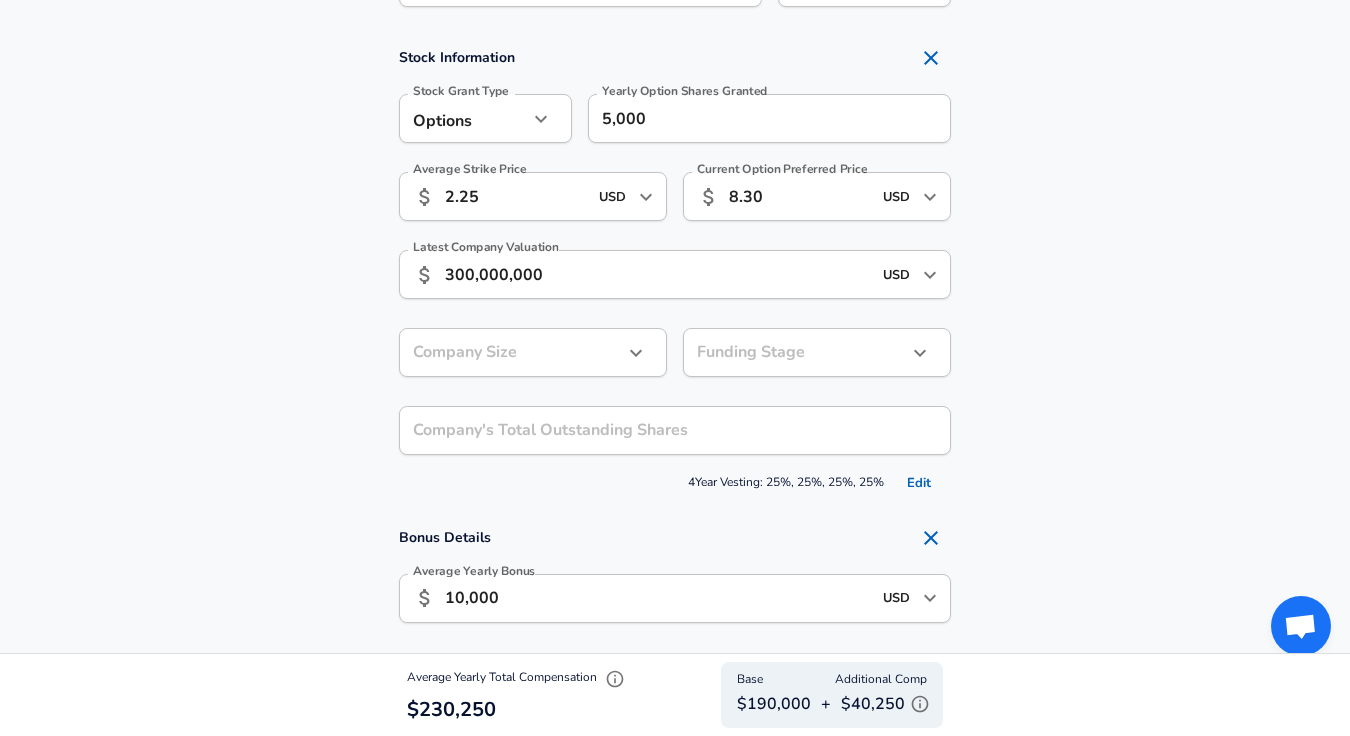 scroll, scrollTop: 1546, scrollLeft: 0, axis: vertical 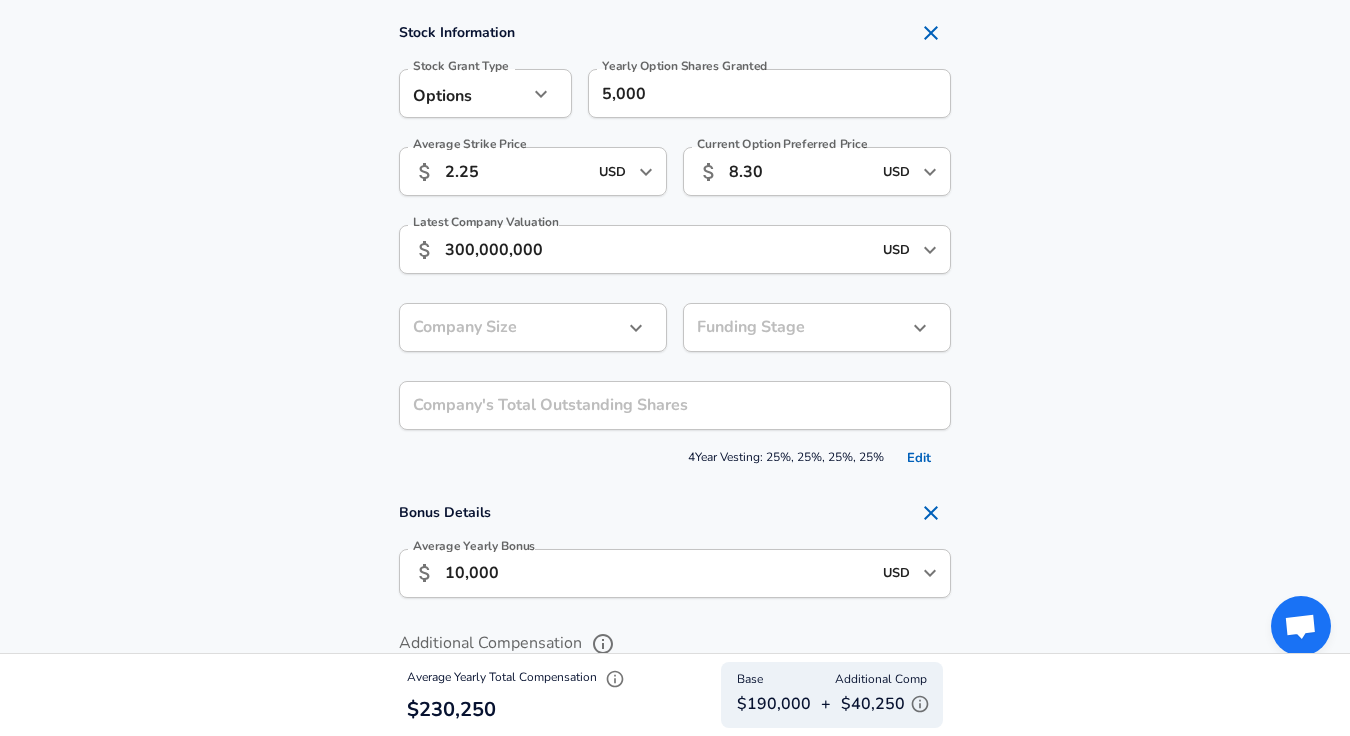 click on "Restart Add Your Salary Upload your offer letter   to verify your submission Enhance Privacy and Anonymity Yes Automatically hides specific fields until there are enough submissions to safely display the full details.   More Details Based on your submission and the data points that we have already collected, we will automatically hide and anonymize specific fields if there aren't enough data points to remain sufficiently anonymous. Company & Title Information   Enter the company you received your offer from Company Halo Industries Company   Select the title that closest resembles your official title. This should be similar to the title that was present on your offer letter. Title Engineering Manager Title   Select a job family that best fits your role. If you can't find one, select 'Other' to enter a custom job family Job Family Mechanical Engineer Job Family   Select a Specialization that best fits your role. If you can't find one, select 'Other' to enter a custom specialization Select Specialization   Level" at bounding box center [675, -1178] 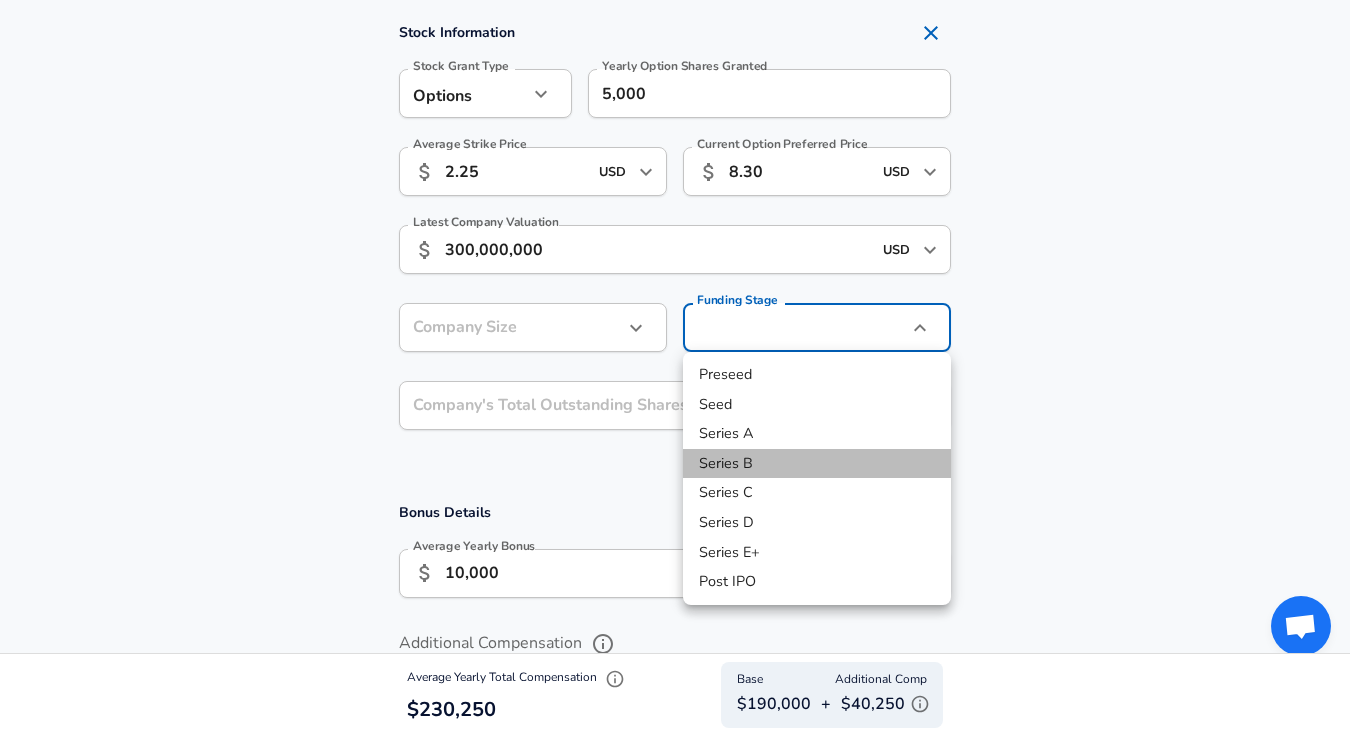 click on "Series B" at bounding box center [817, 464] 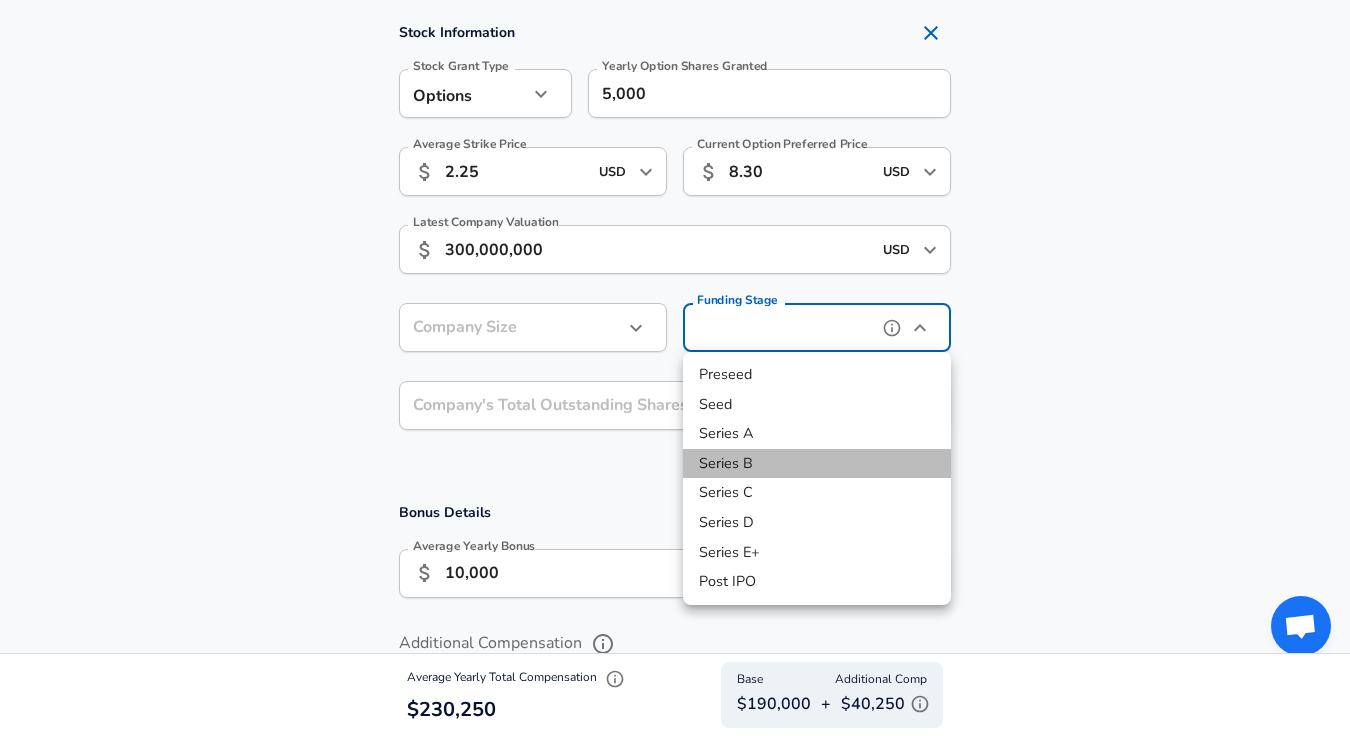 type on "series_b" 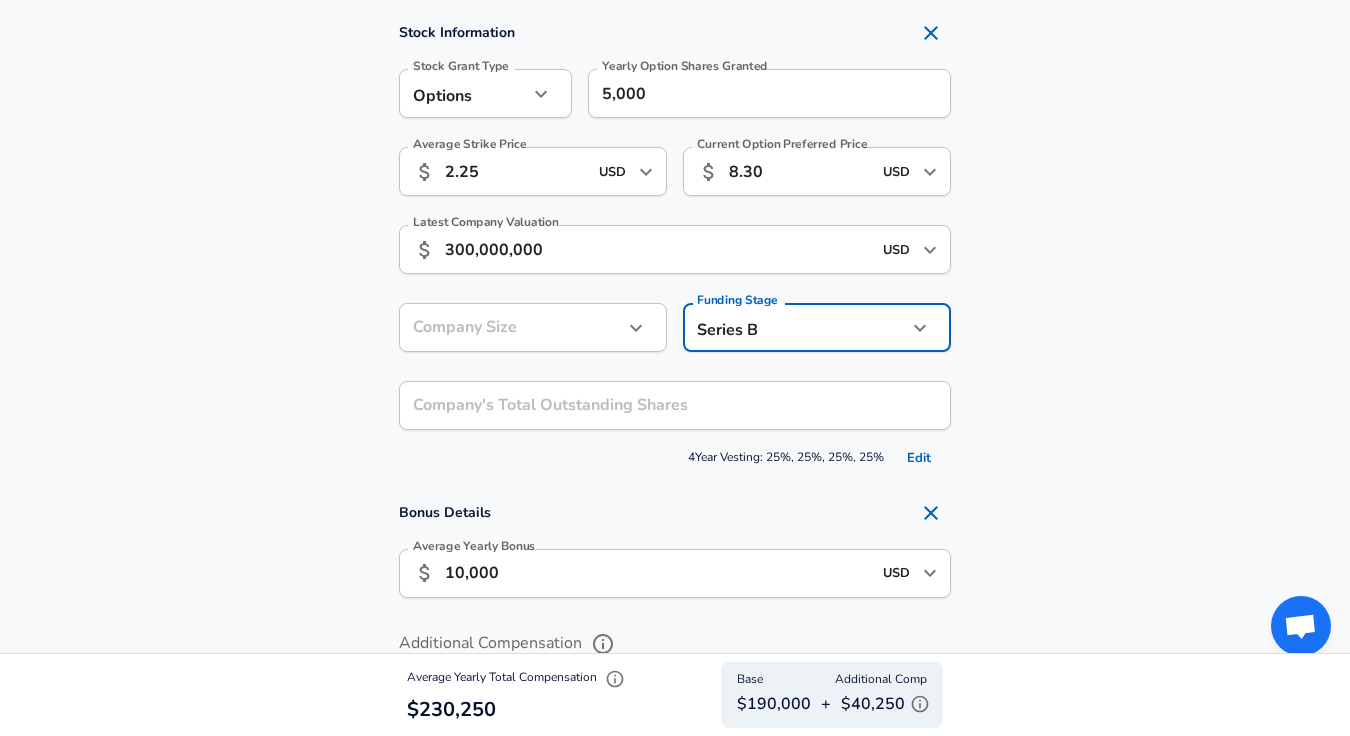 click on "Stock Information  Stock Grant Type Options option Stock Grant Type Yearly Option Shares Granted 5,000 Yearly Option Shares Granted Average Strike Price ​ 2.25 USD ​ Average Strike Price Current Option Preferred Price ​ 8.30 USD ​ Current Option Preferred Price Latest Company Valuation ​ 300,000,000 USD ​ Latest Company Valuation Company Size ​ Company Size Funding Stage Series B series_b Funding Stage Company's Total Outstanding Shares Company's Total Outstanding Shares 4  Year Vesting:   25%, 25%, 25%, 25%   Edit" at bounding box center [675, 243] 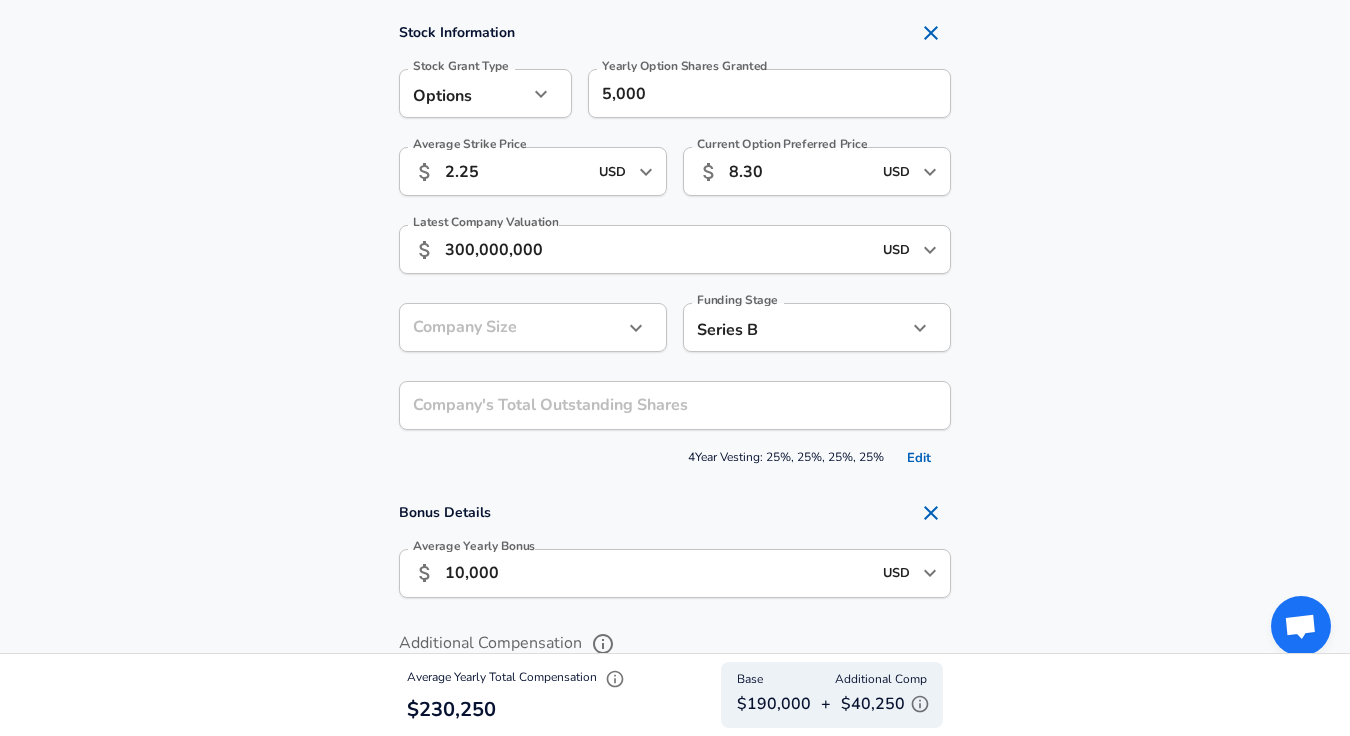 click on "Restart Add Your Salary Upload your offer letter   to verify your submission Enhance Privacy and Anonymity Yes Automatically hides specific fields until there are enough submissions to safely display the full details.   More Details Based on your submission and the data points that we have already collected, we will automatically hide and anonymize specific fields if there aren't enough data points to remain sufficiently anonymous. Company & Title Information   Enter the company you received your offer from Company Halo Industries Company   Select the title that closest resembles your official title. This should be similar to the title that was present on your offer letter. Title Engineering Manager Title   Select a job family that best fits your role. If you can't find one, select 'Other' to enter a custom job family Job Family Mechanical Engineer Job Family   Select a Specialization that best fits your role. If you can't find one, select 'Other' to enter a custom specialization Select Specialization   Level" at bounding box center (675, -1178) 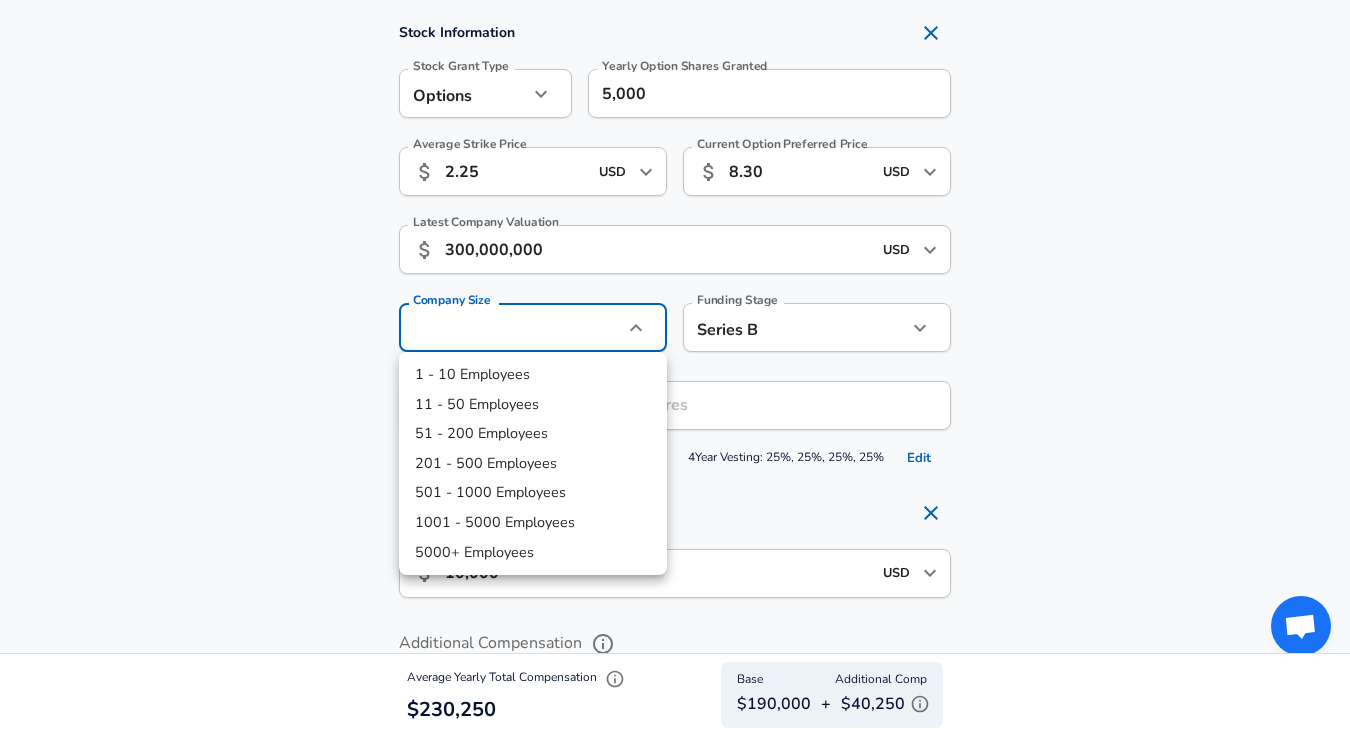 click on "51 - 200 Employees" at bounding box center [533, 434] 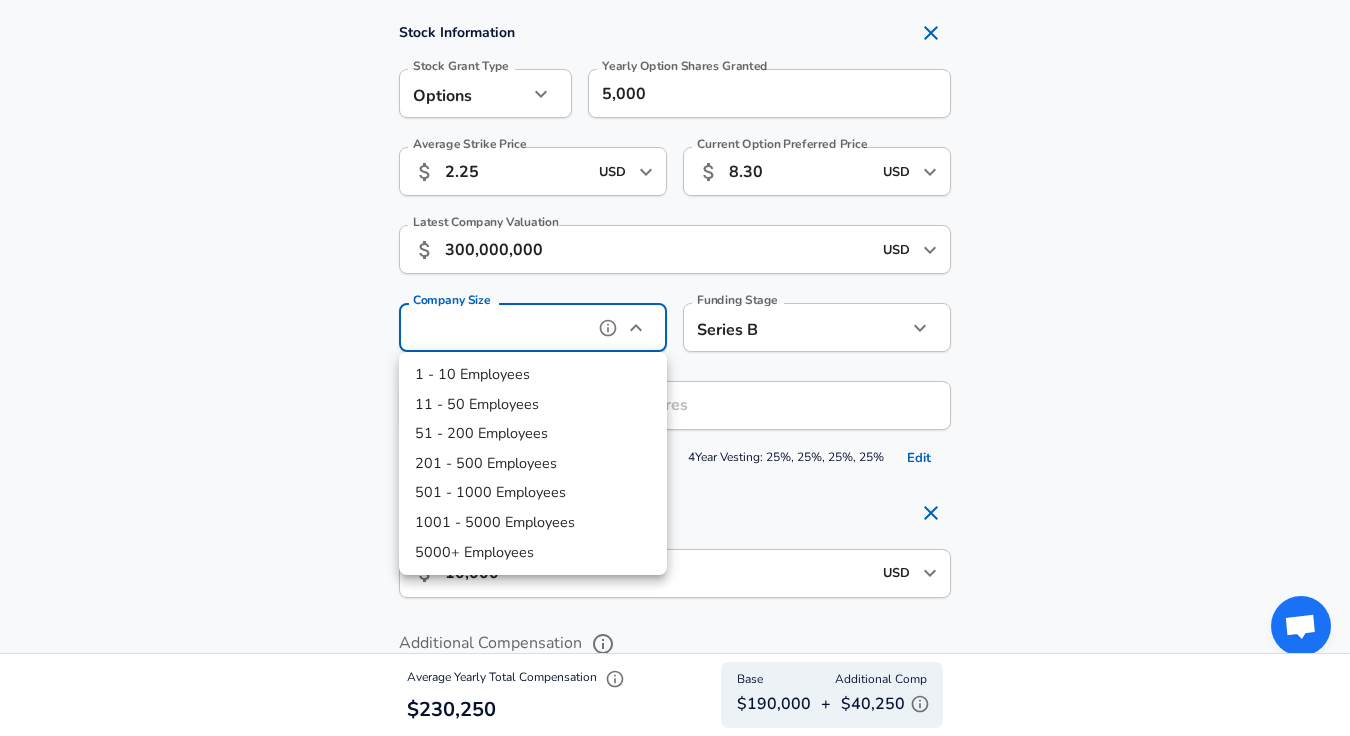 type on "51-200" 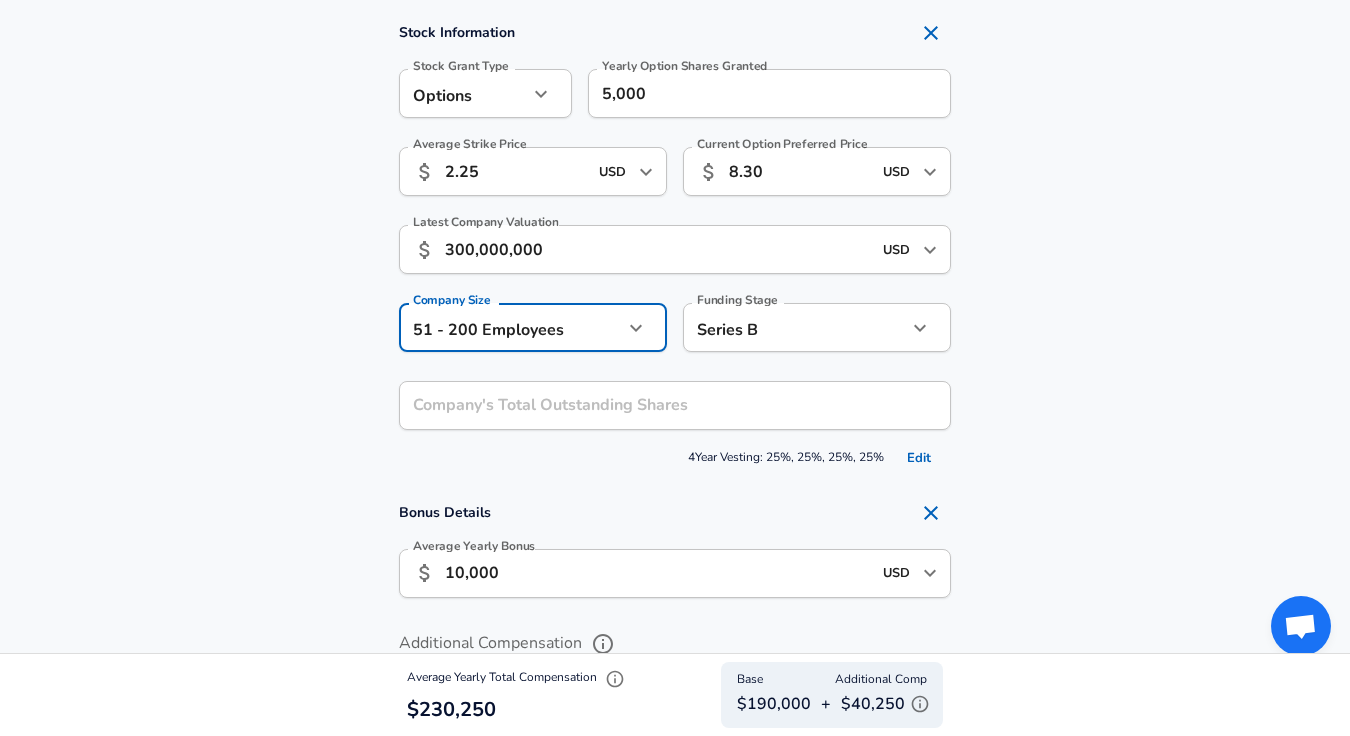 click on "Stock Information  Stock Grant Type Options option Stock Grant Type Yearly Option Shares Granted 5,000 Yearly Option Shares Granted Average Strike Price ​ 2.25 USD ​ Average Strike Price Current Option Preferred Price ​ 8.30 USD ​ Current Option Preferred Price Latest Company Valuation ​ 300,000,000 USD ​ Latest Company Valuation Company Size 51 - 200 Employees 51-200 Company Size Funding Stage Series B series_b Funding Stage Company's Total Outstanding Shares Company's Total Outstanding Shares 4  Year Vesting:   25%, 25%, 25%, 25%   Edit" at bounding box center (675, 243) 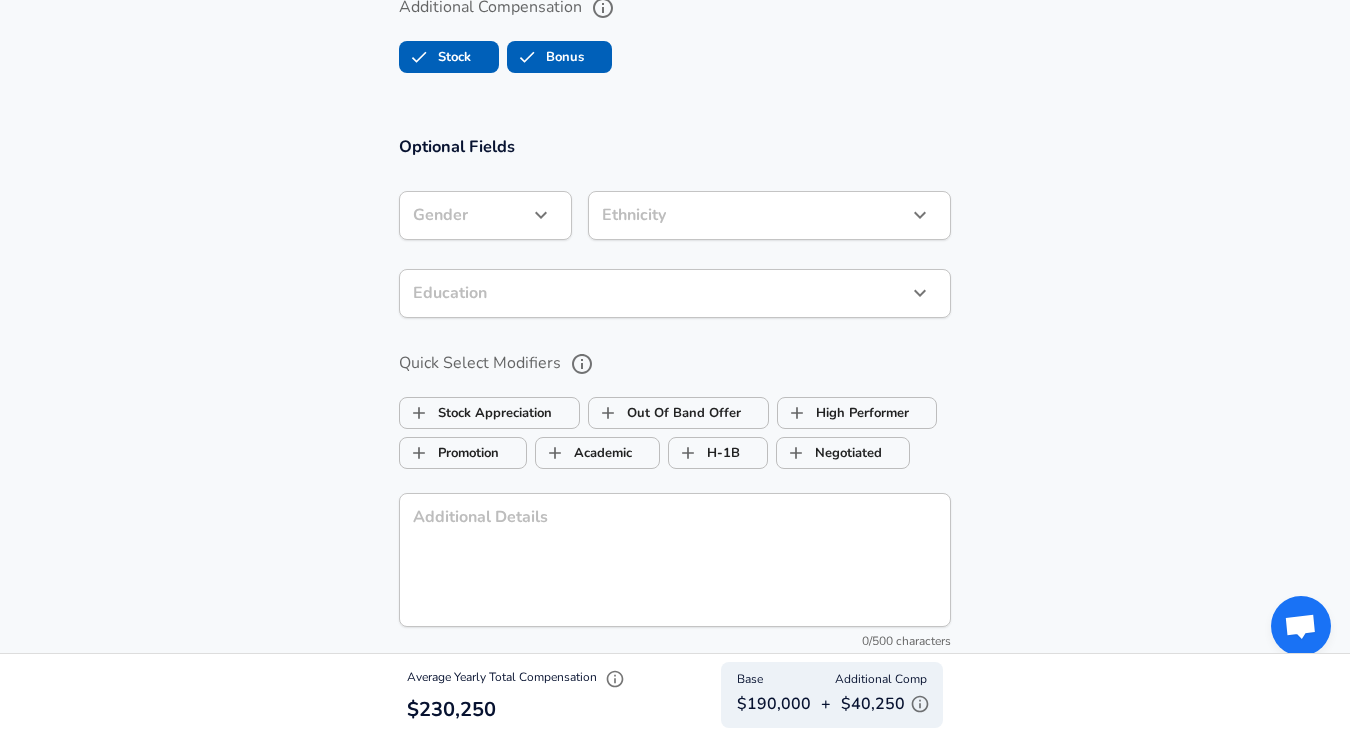 scroll, scrollTop: 2187, scrollLeft: 0, axis: vertical 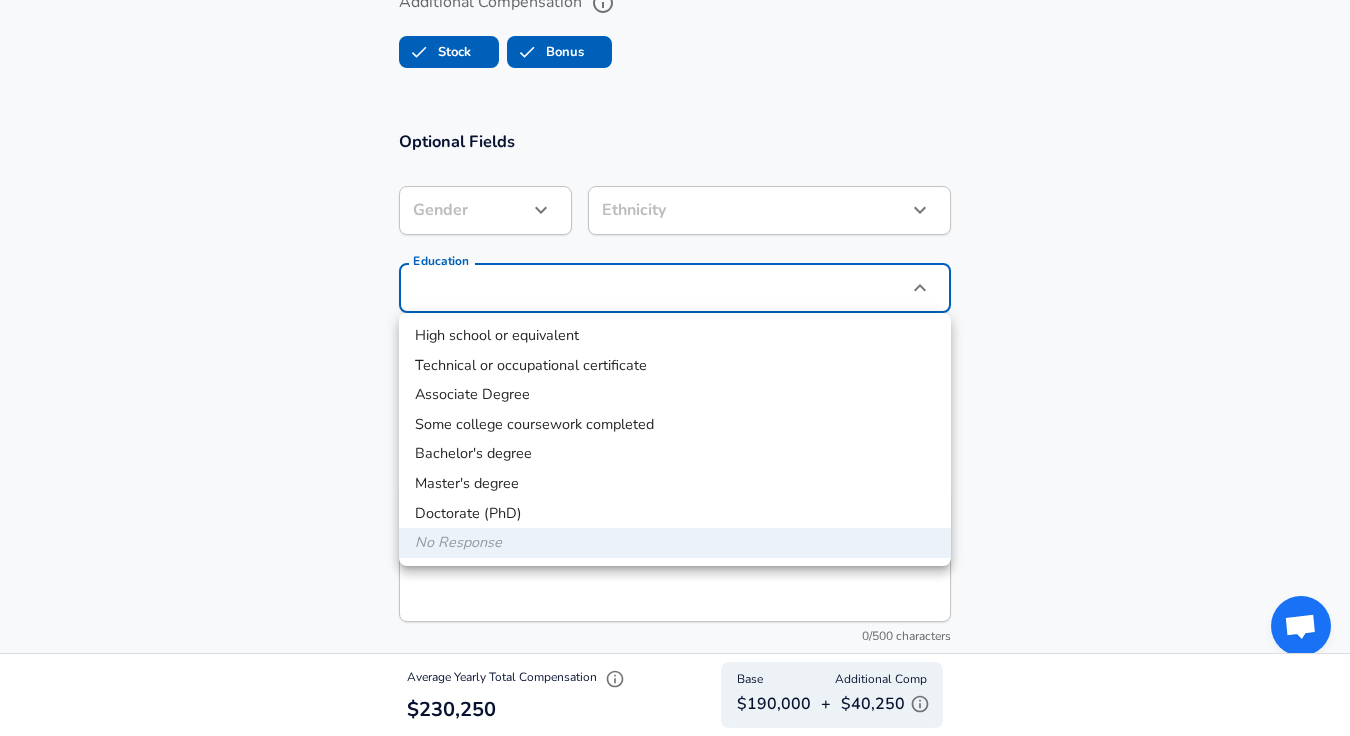click on "Restart Add Your Salary Upload your offer letter   to verify your submission Enhance Privacy and Anonymity Yes Automatically hides specific fields until there are enough submissions to safely display the full details.   More Details Based on your submission and the data points that we have already collected, we will automatically hide and anonymize specific fields if there aren't enough data points to remain sufficiently anonymous. Company & Title Information   Enter the company you received your offer from Company Halo Industries Company   Select the title that closest resembles your official title. This should be similar to the title that was present on your offer letter. Title Engineering Manager Title   Select a job family that best fits your role. If you can't find one, select 'Other' to enter a custom job family Job Family Mechanical Engineer Job Family   Select a Specialization that best fits your role. If you can't find one, select 'Other' to enter a custom specialization Select Specialization   Level" at bounding box center (675, -1819) 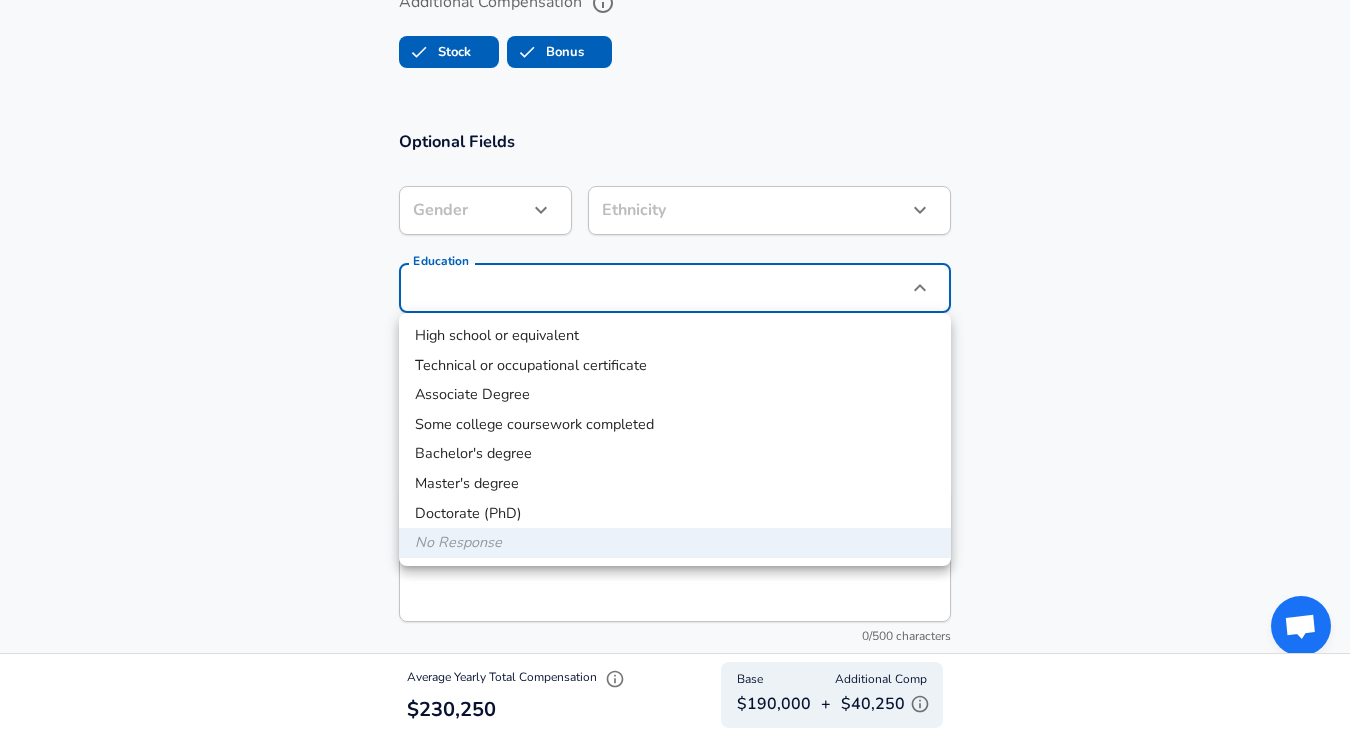 click on "Master's degree" at bounding box center [675, 484] 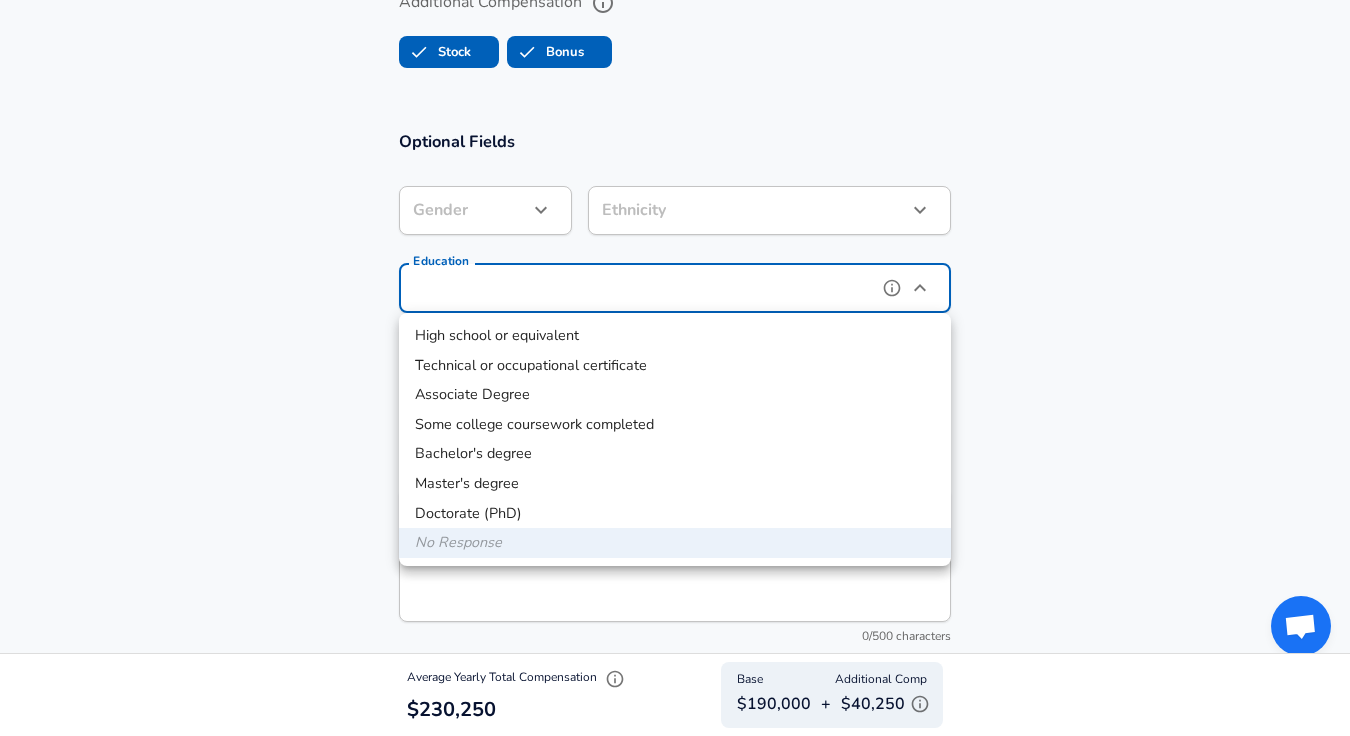 type on "Masters degree" 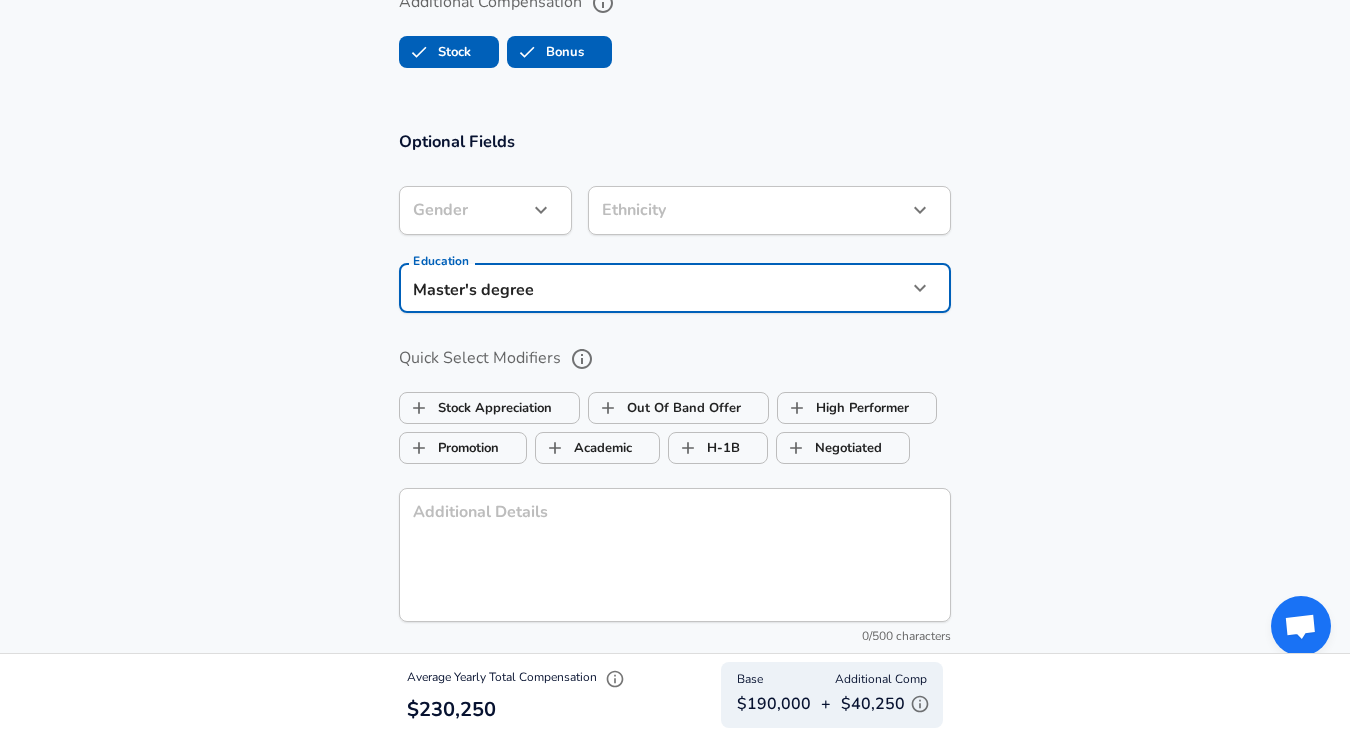click on "Optional Fields Gender ​ Gender Ethnicity ​ Ethnicity Education Master's degree Masters degree Education Quick Select Modifiers   Stock Appreciation Out Of Band Offer High Performer Promotion Academic H-1B Negotiated Additional Details x Additional Details 0 /500 characters Email Address Email Address   Providing an email allows for editing or removal of your submission. We may also reach out if we have any questions. Your email will not be published." at bounding box center (675, 456) 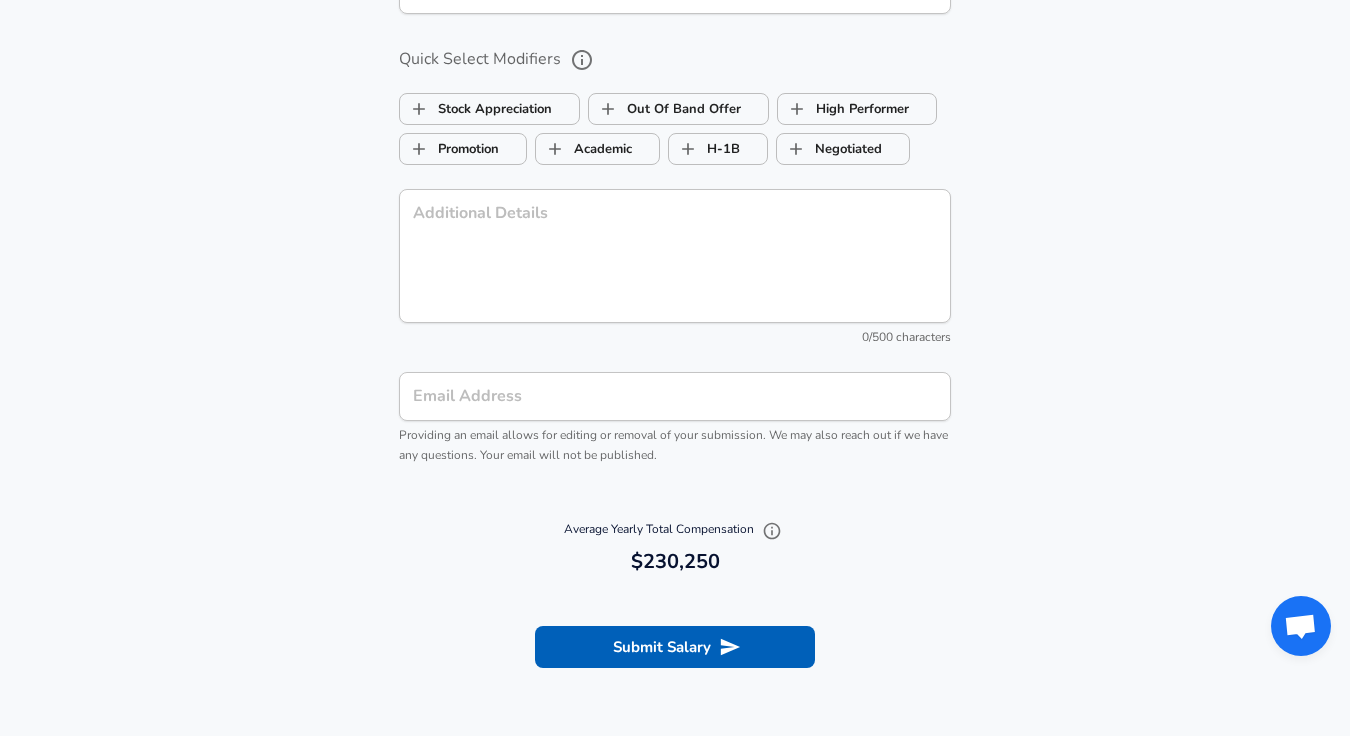 scroll, scrollTop: 2489, scrollLeft: 0, axis: vertical 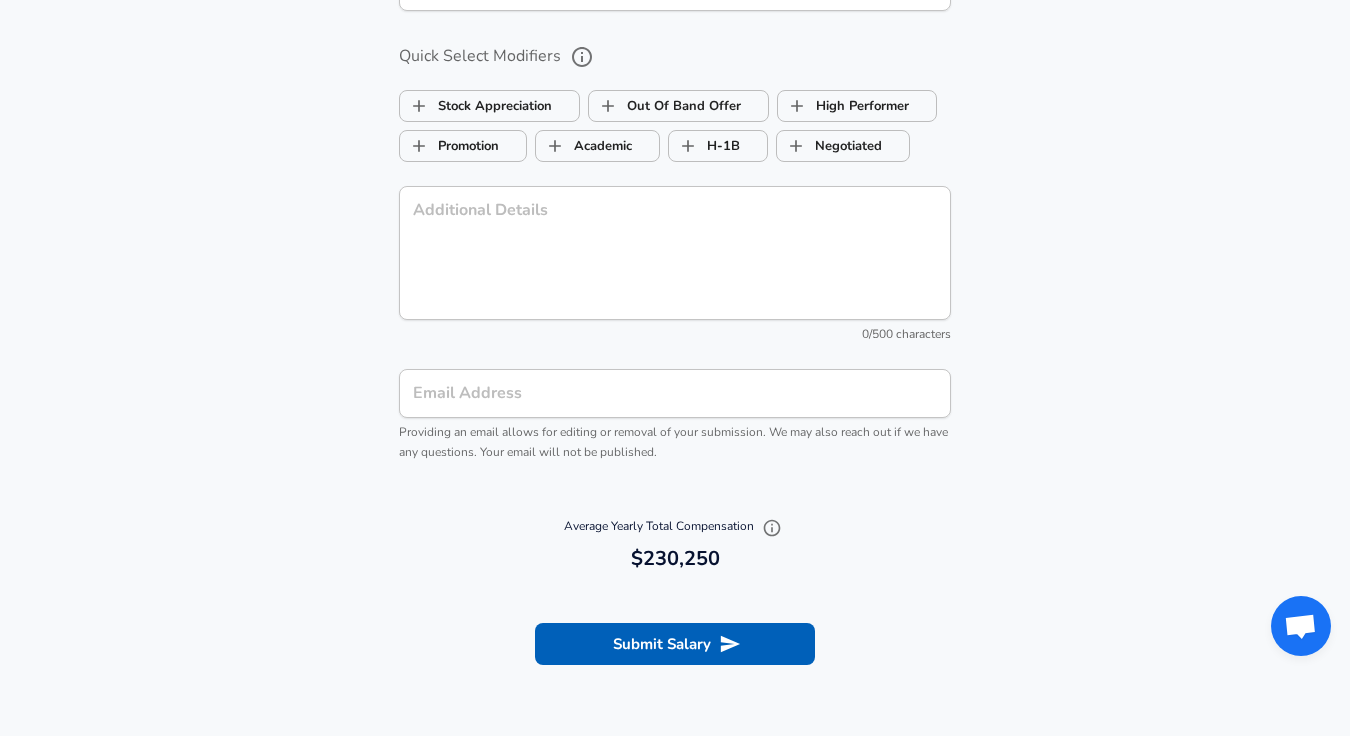 click on "Email Address" at bounding box center (675, 393) 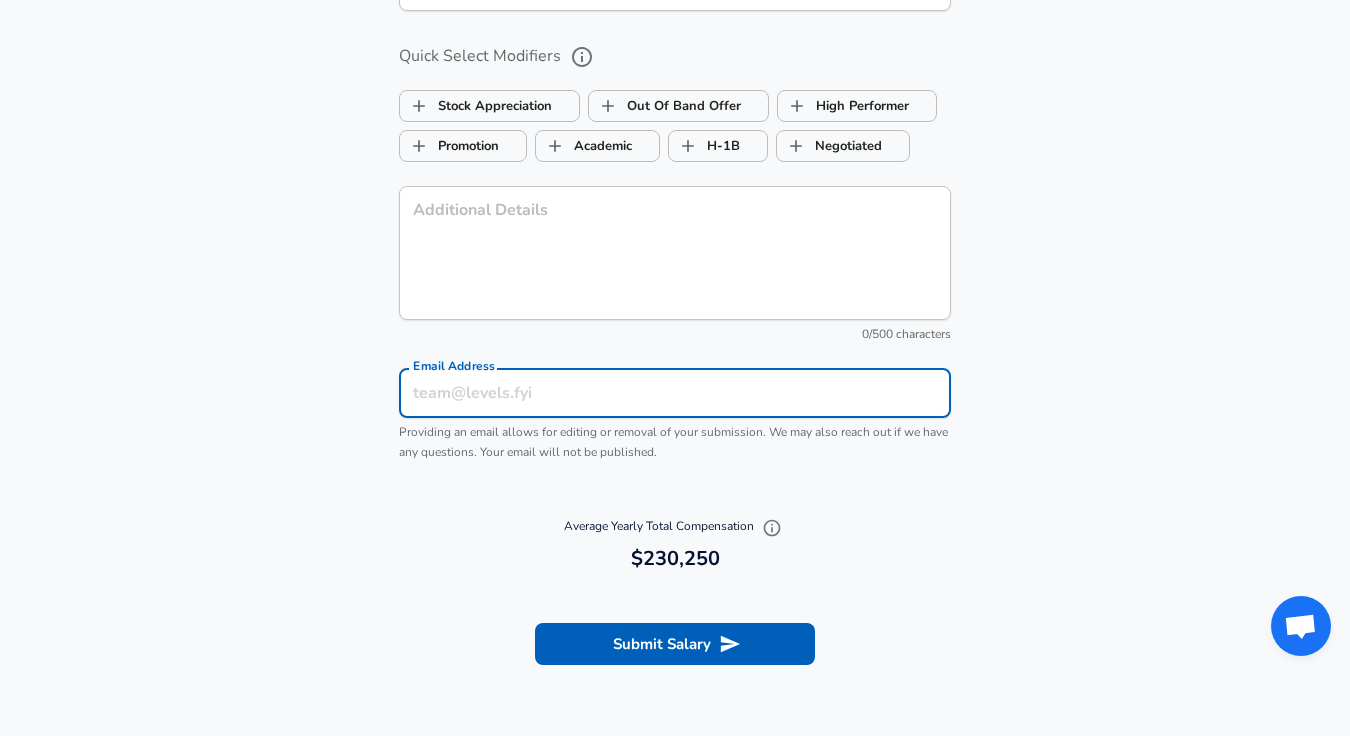 type on "[EMAIL_ADDRESS][DOMAIN_NAME]" 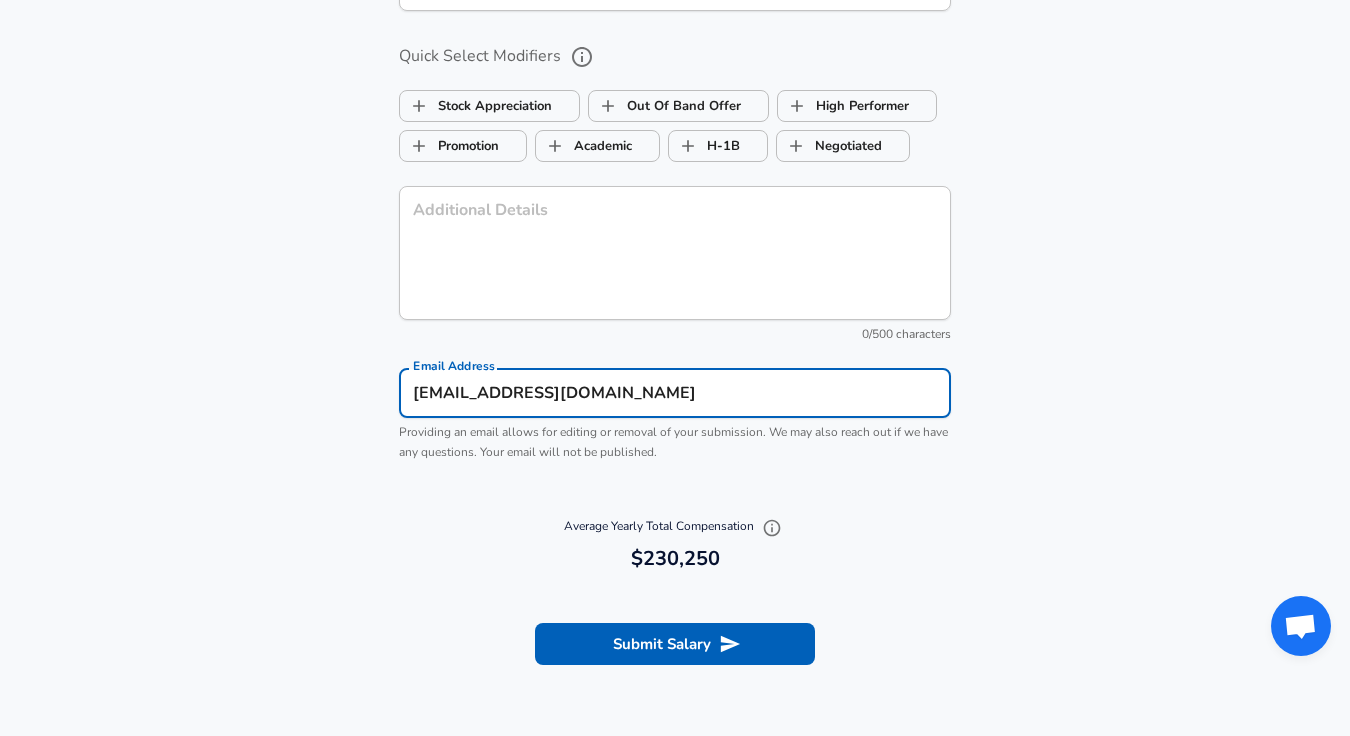 type 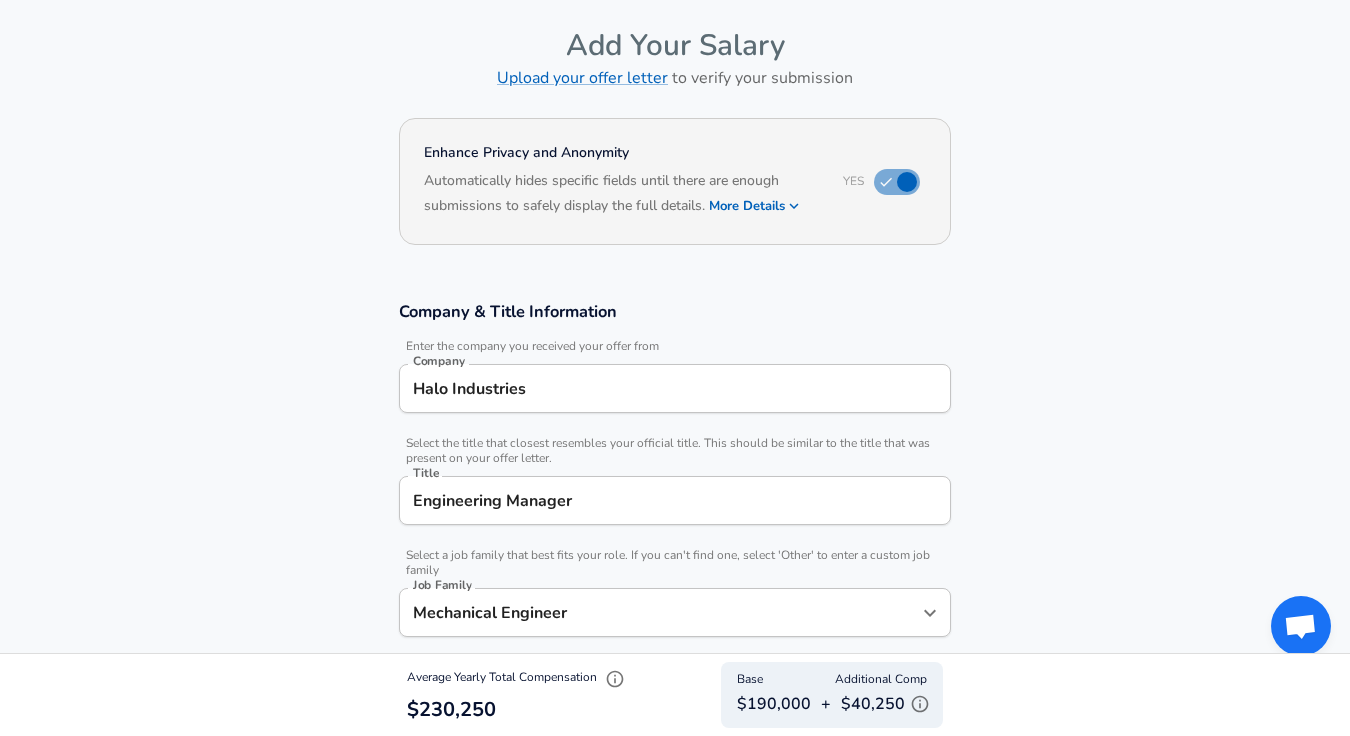 scroll, scrollTop: 0, scrollLeft: 0, axis: both 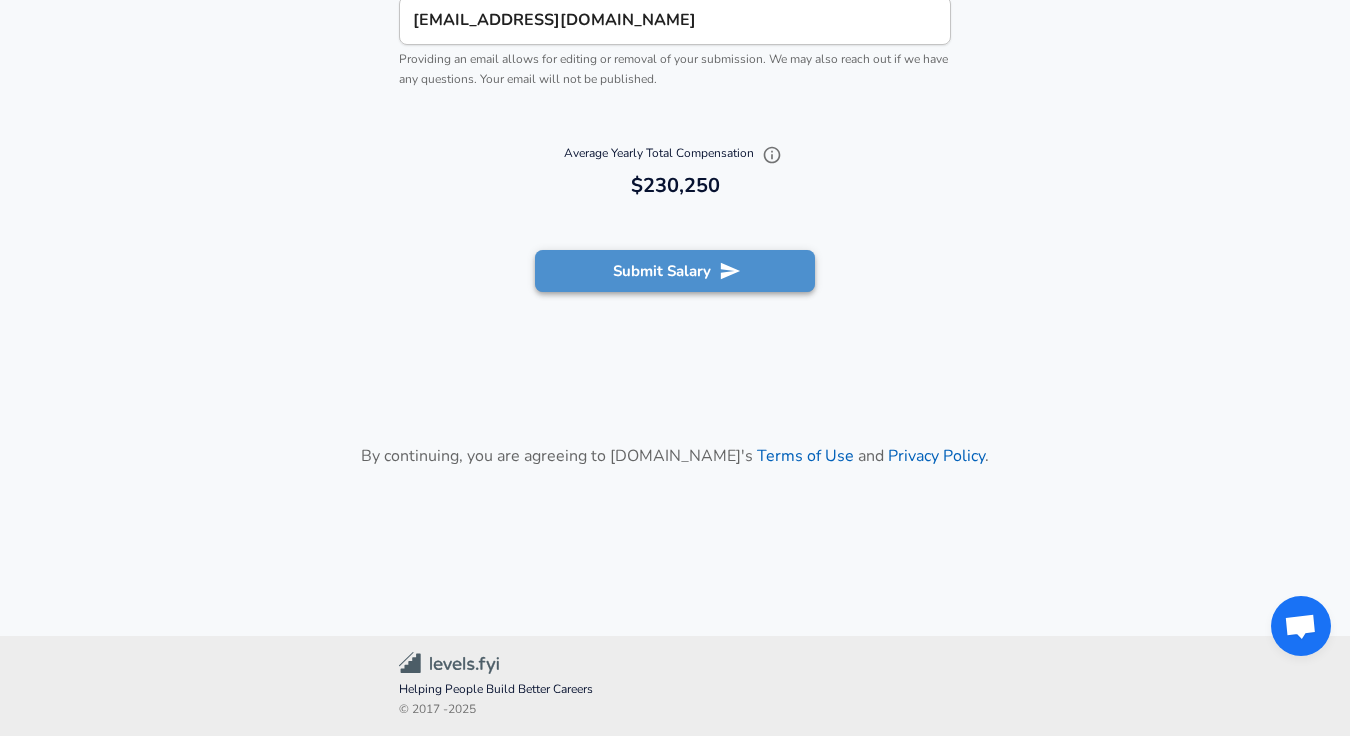 click on "Submit Salary" at bounding box center [675, 271] 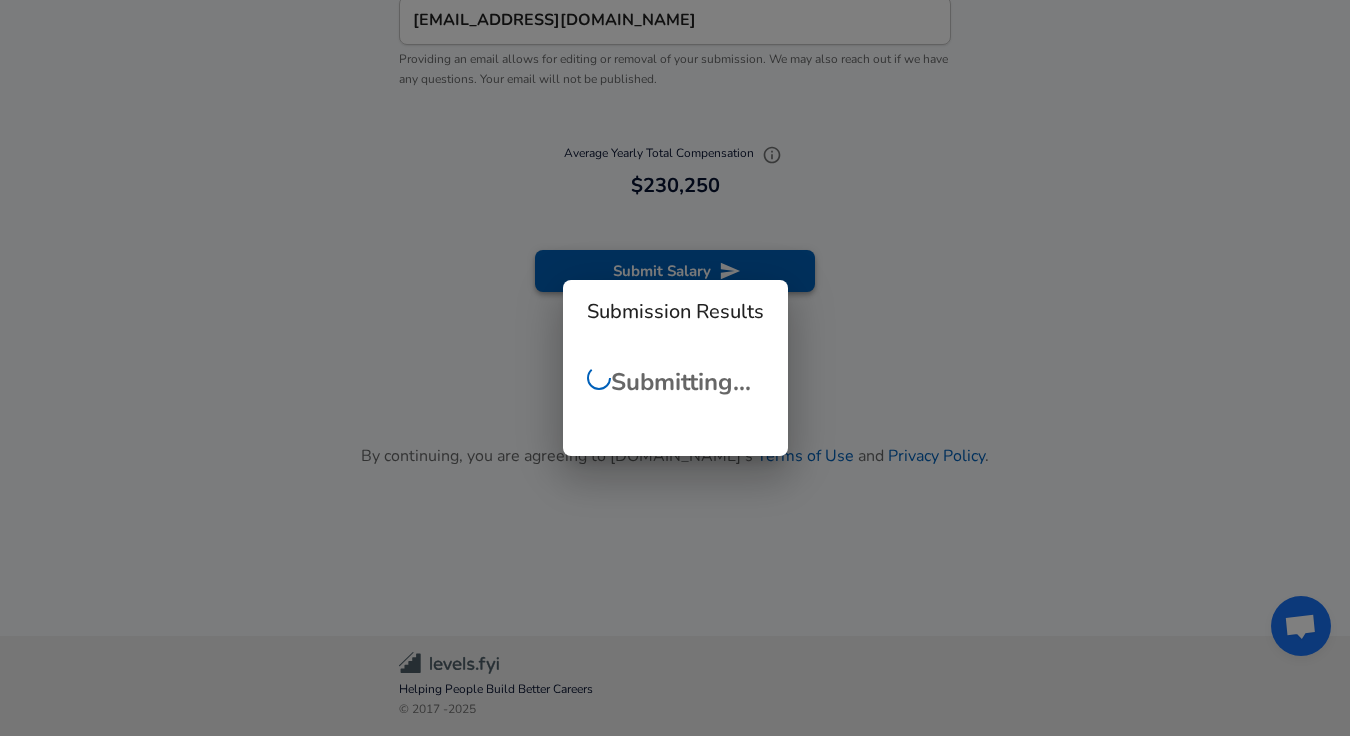 checkbox on "false" 